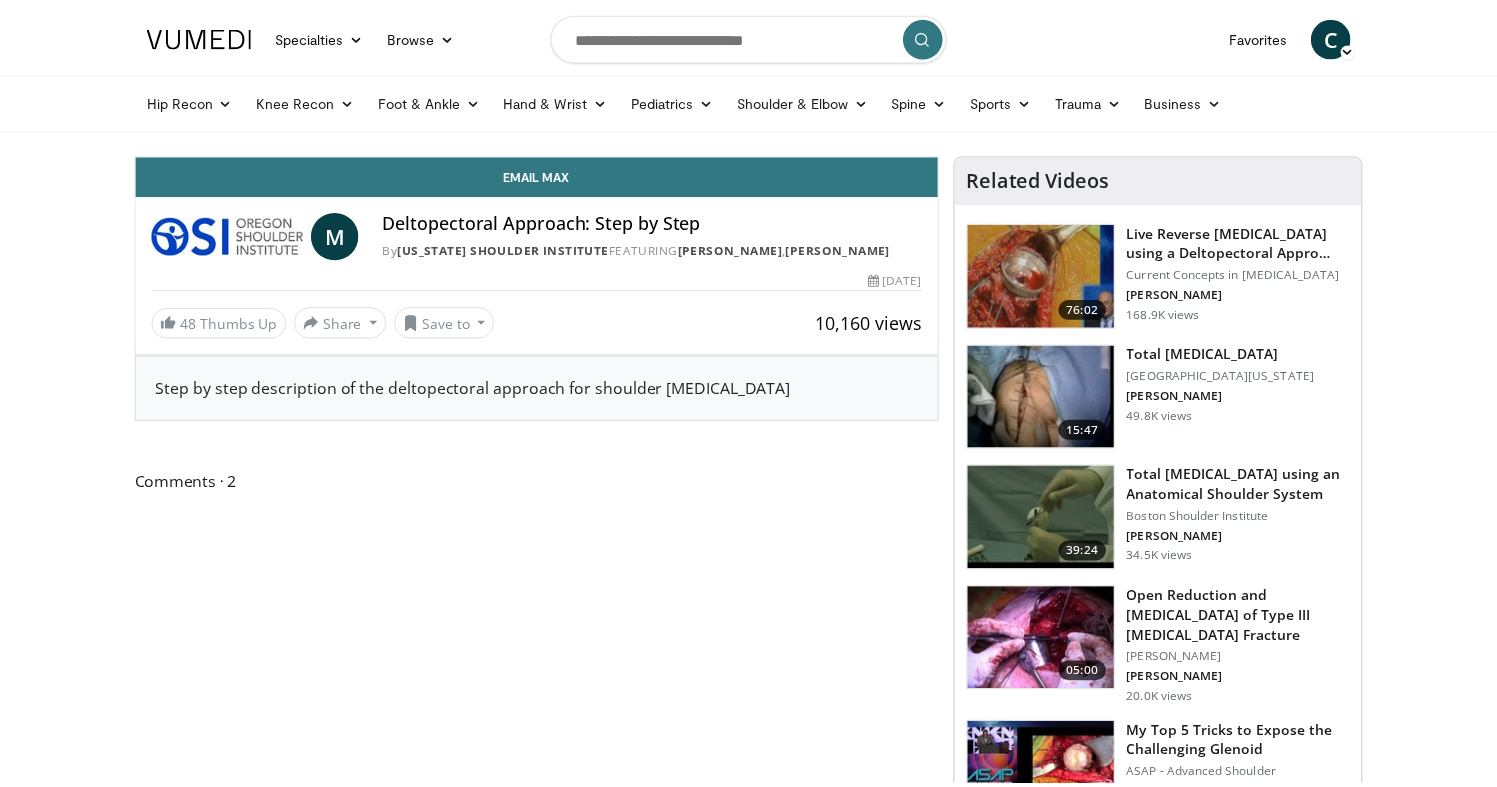 scroll, scrollTop: 0, scrollLeft: 0, axis: both 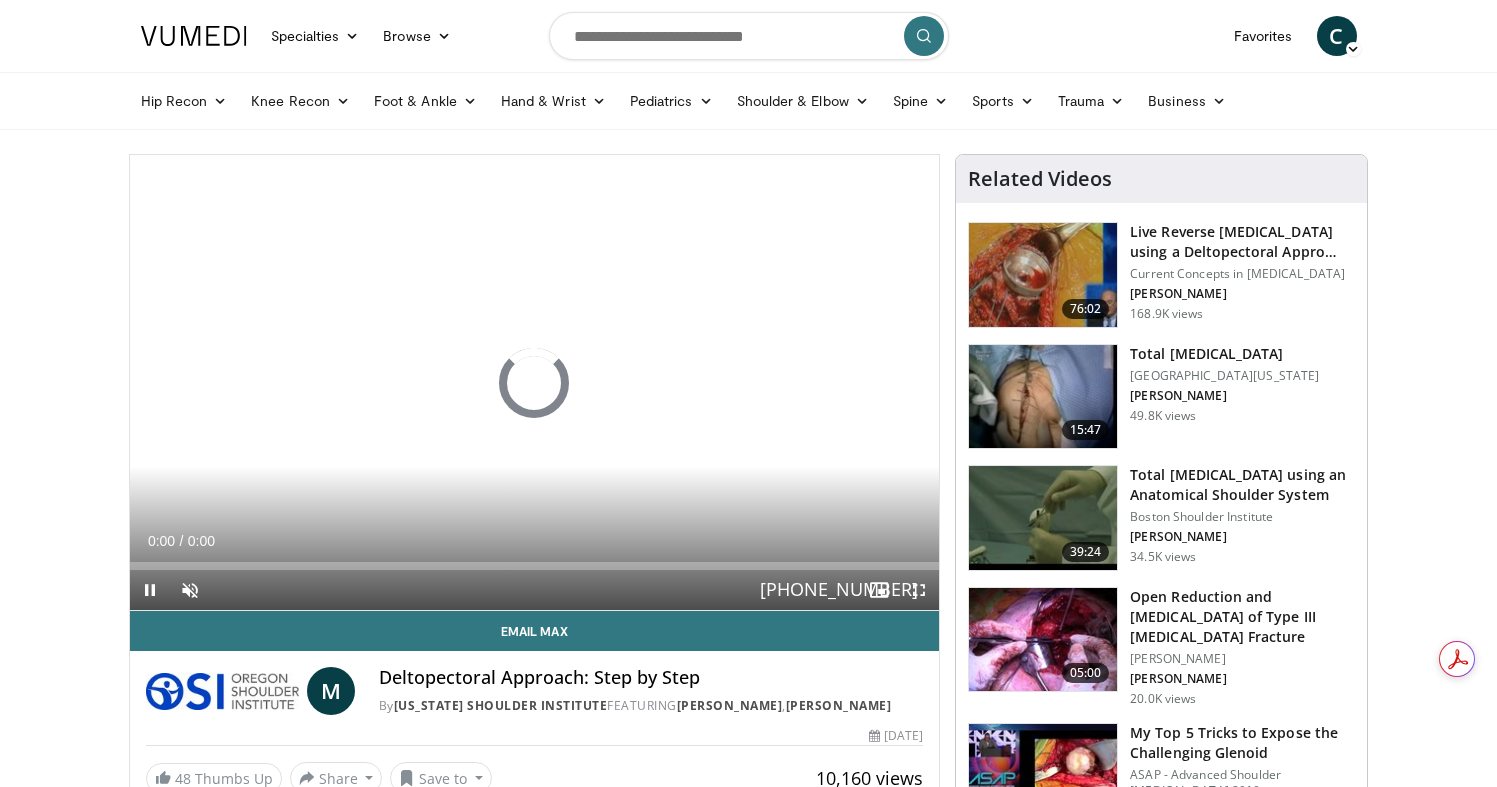 click at bounding box center [749, 36] 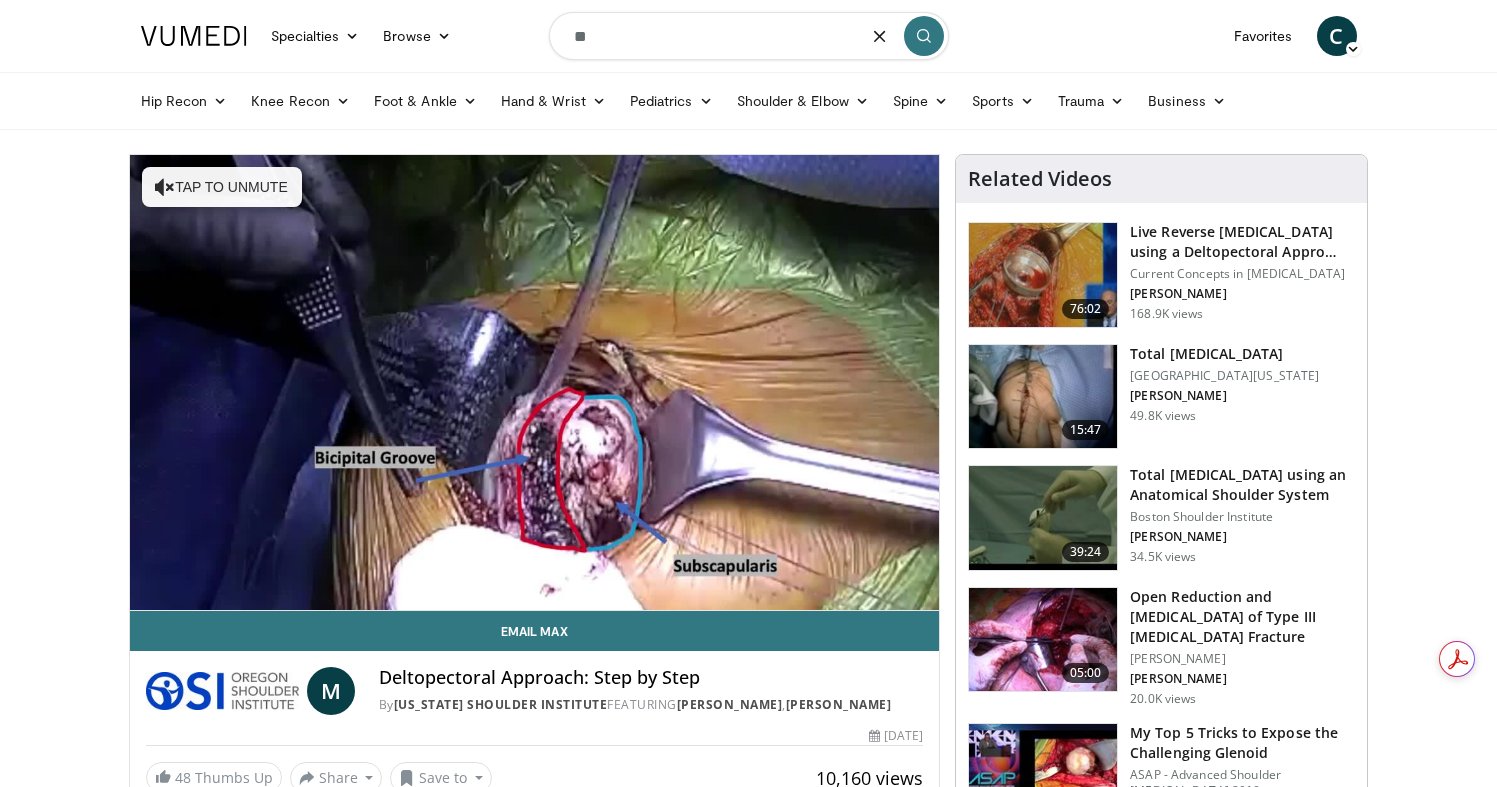 type on "*" 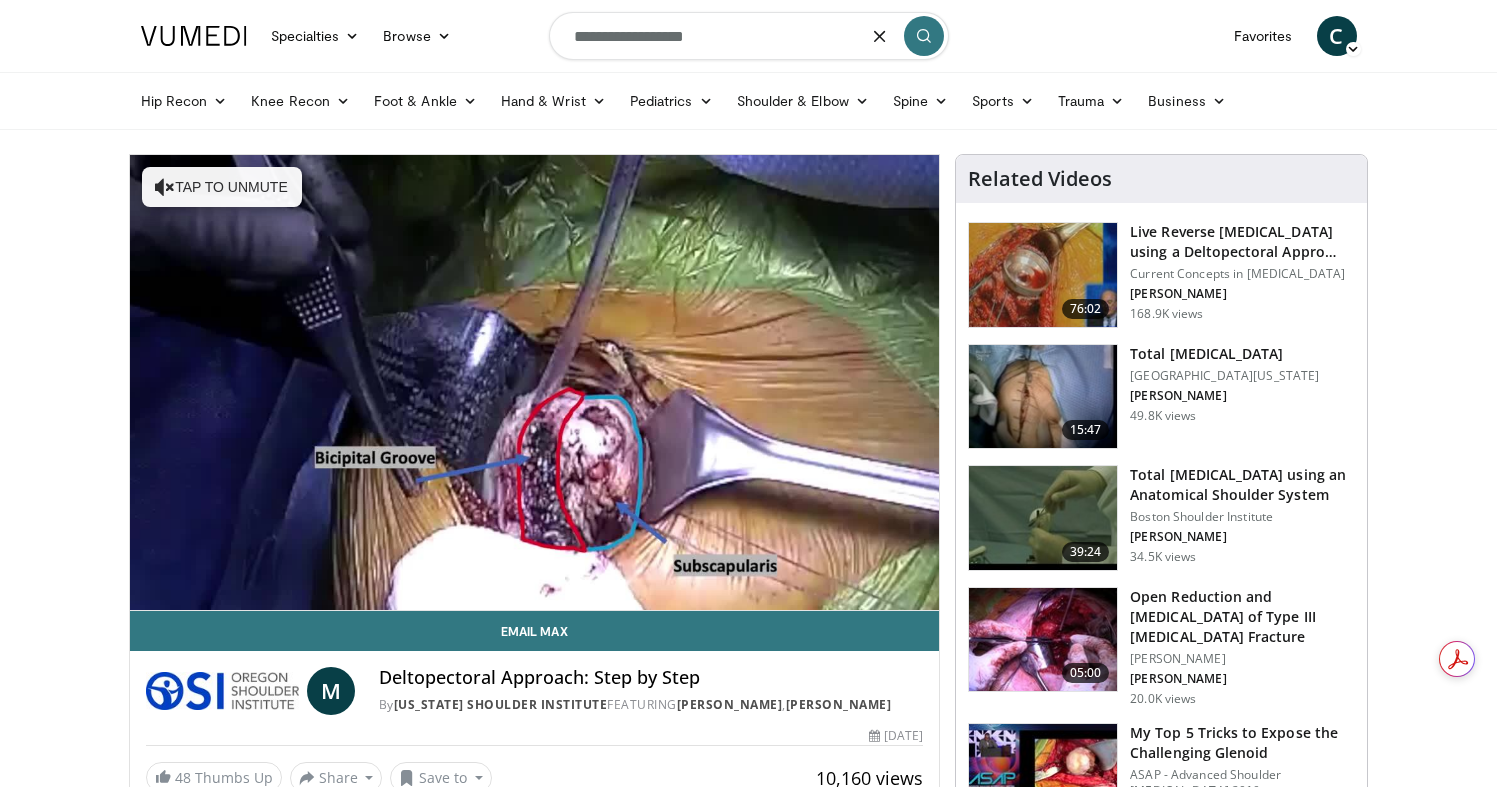 type on "**********" 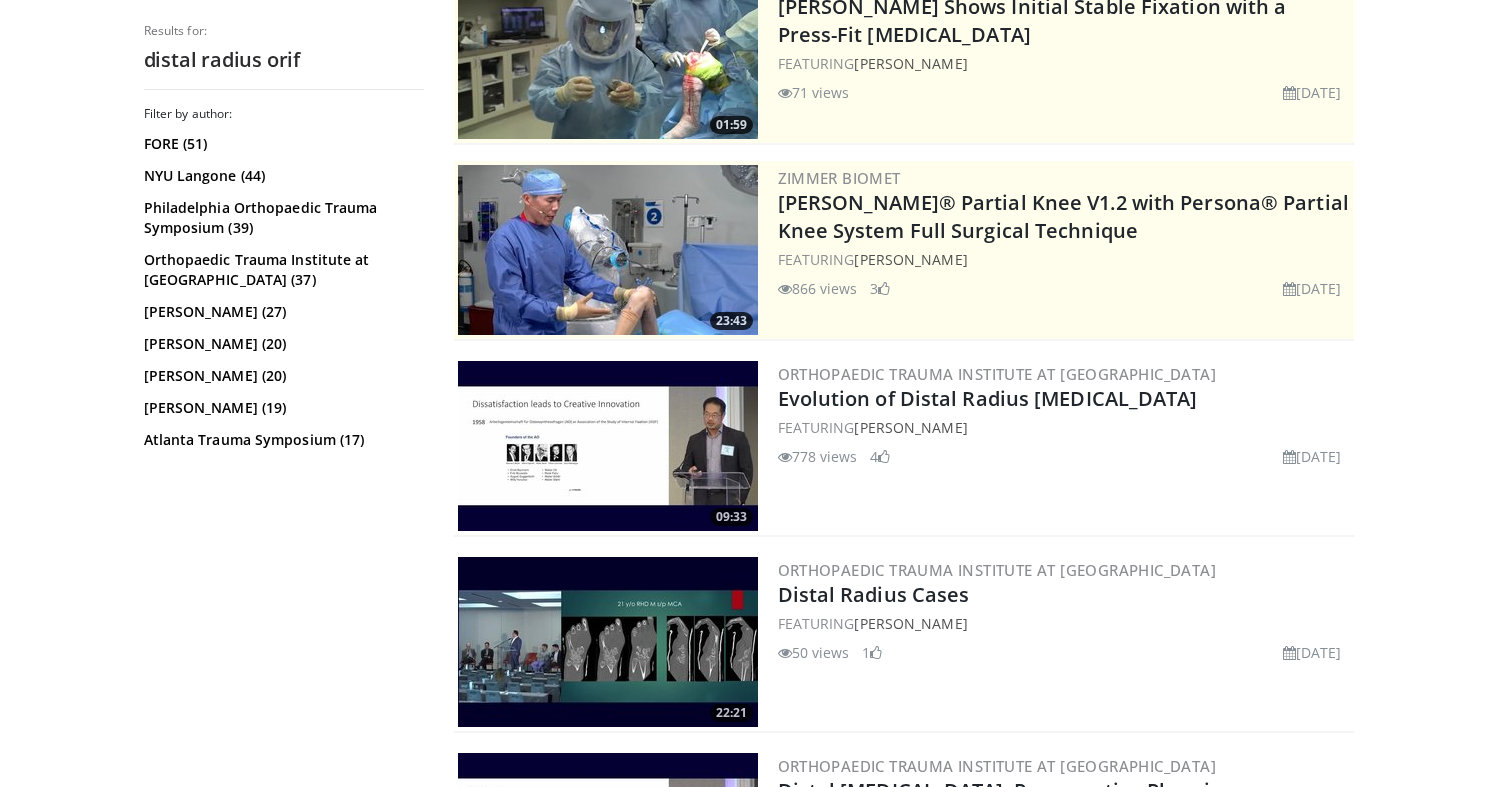 scroll, scrollTop: 0, scrollLeft: 0, axis: both 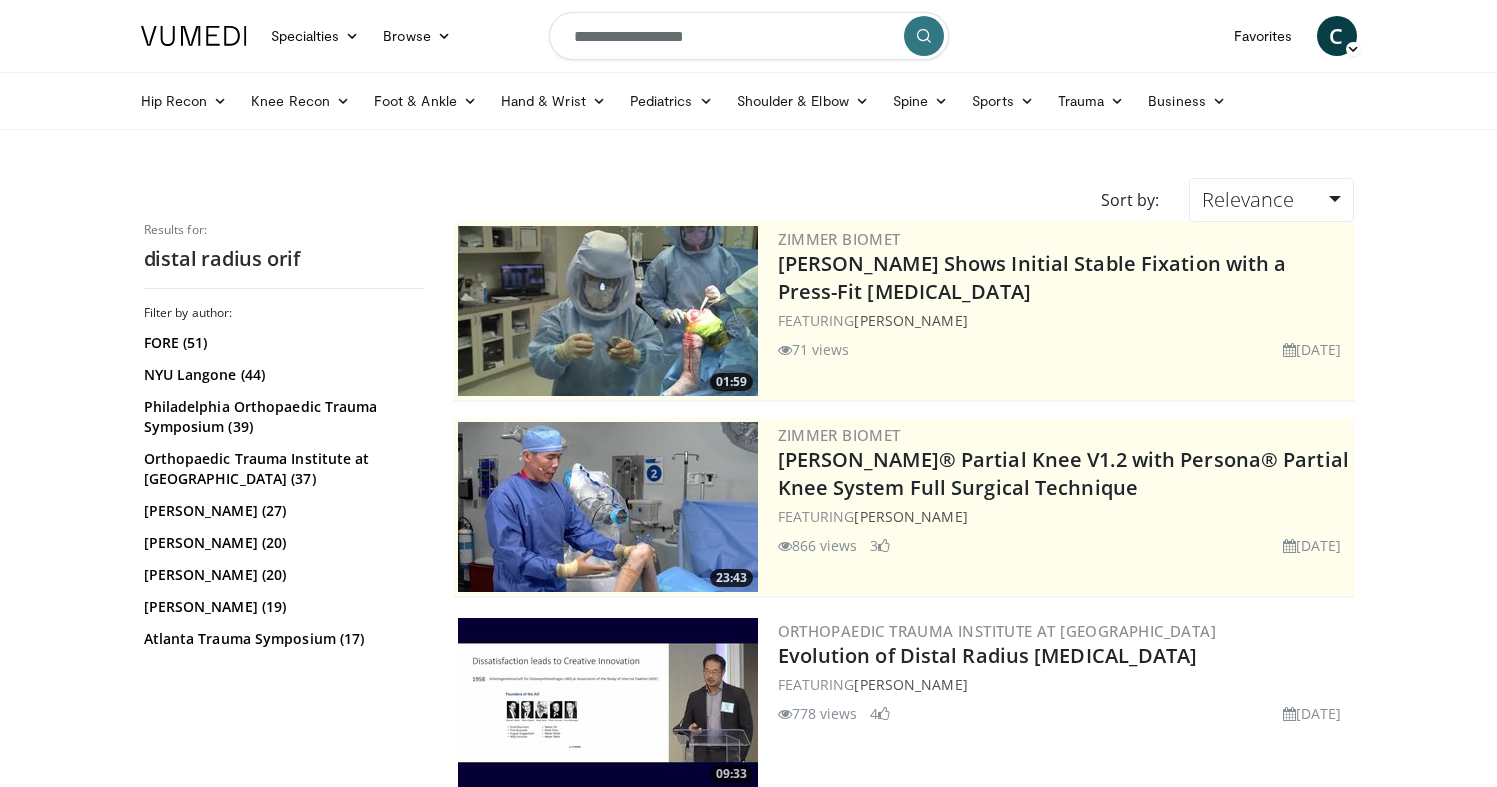 click on "**********" at bounding box center (749, 36) 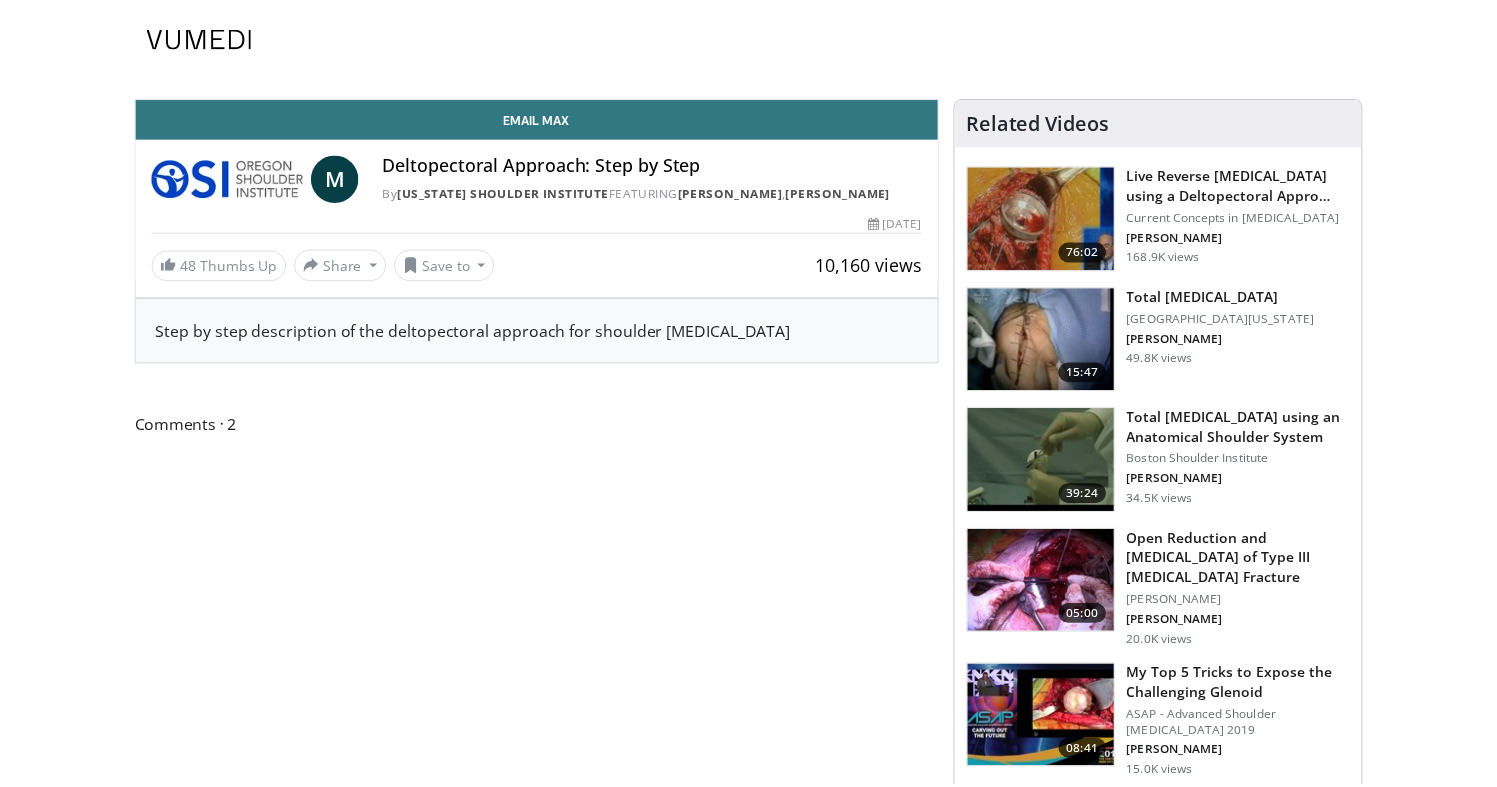 scroll, scrollTop: 0, scrollLeft: 0, axis: both 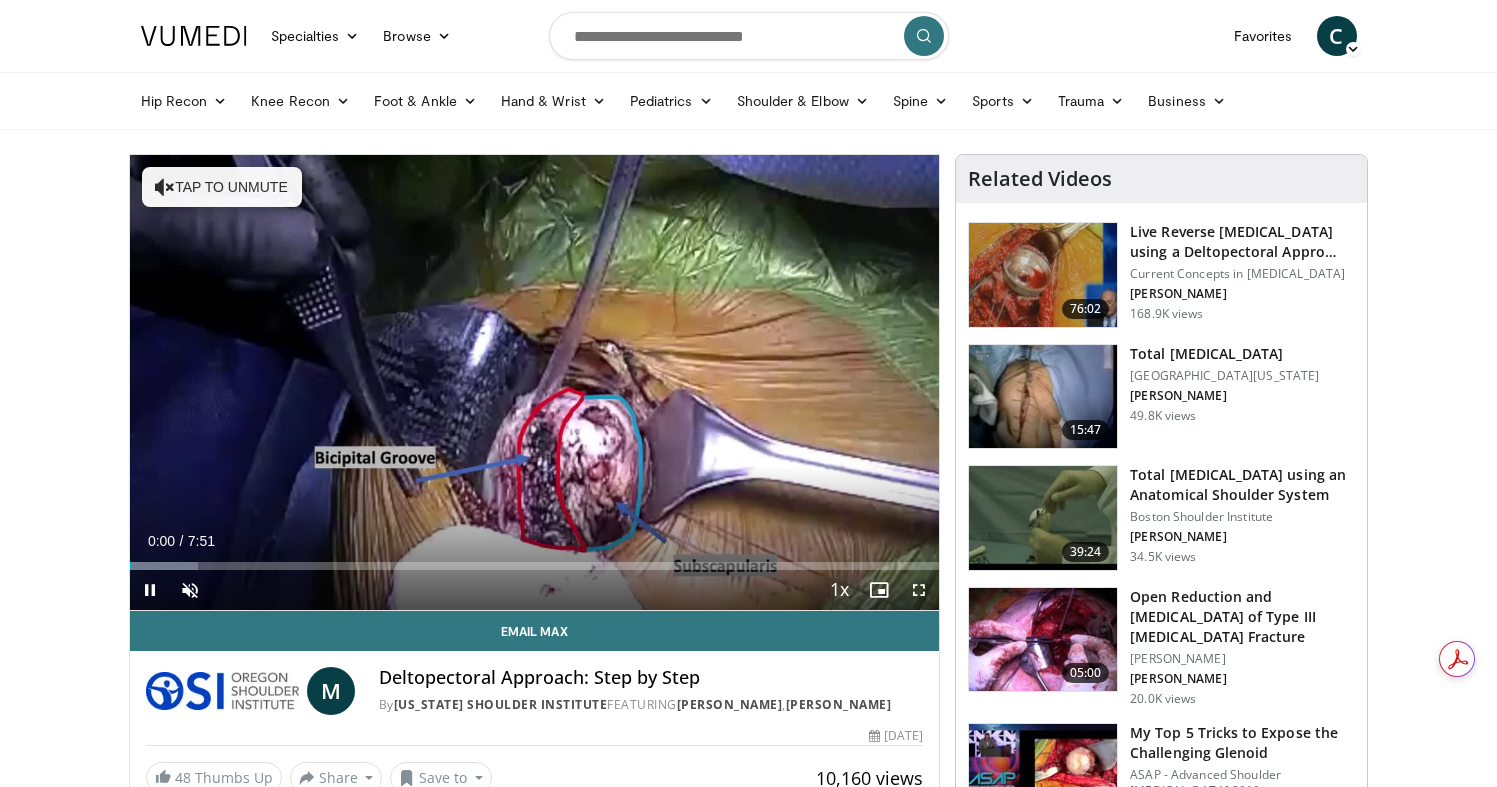 click at bounding box center [749, 36] 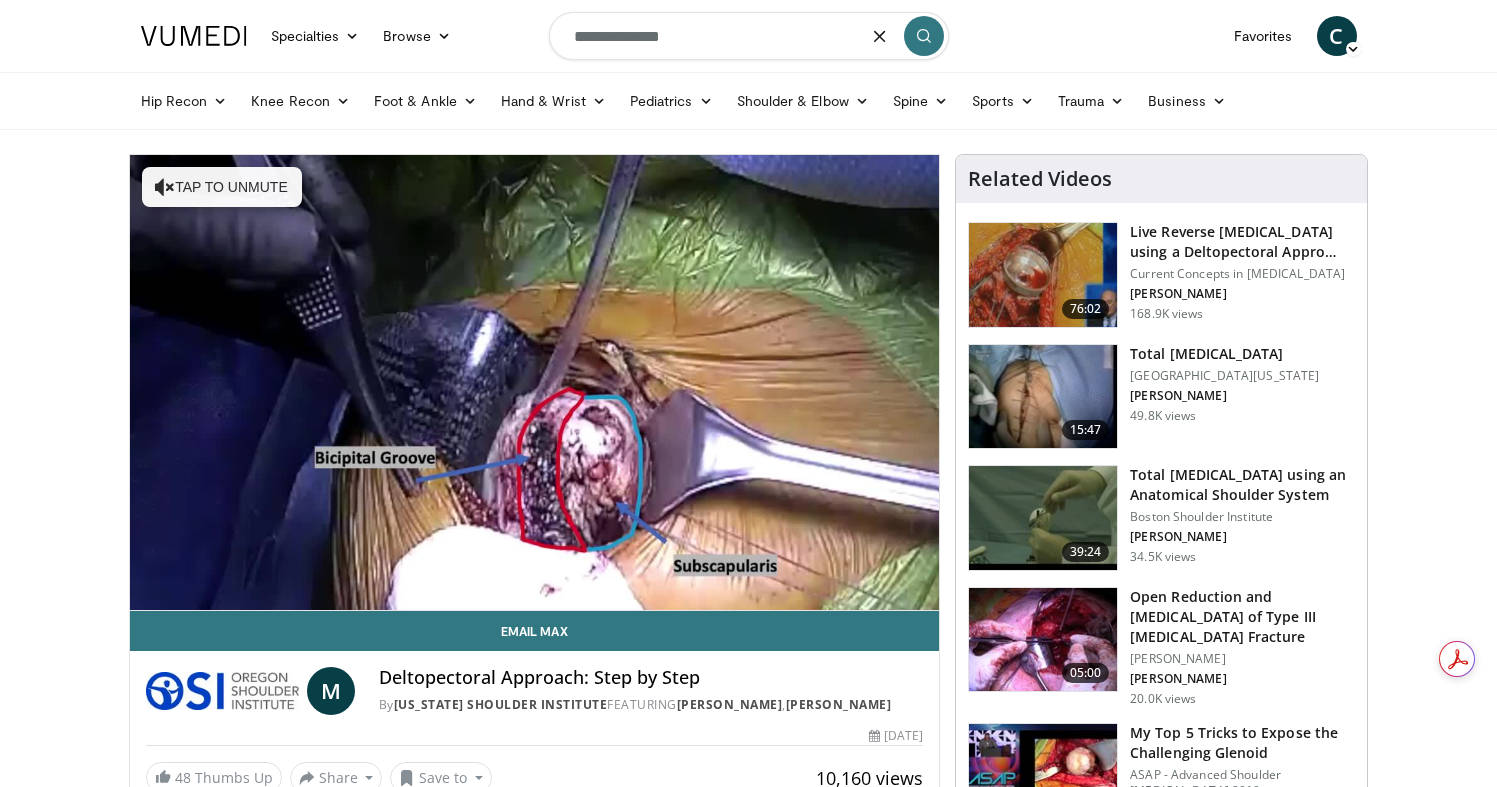 type on "**********" 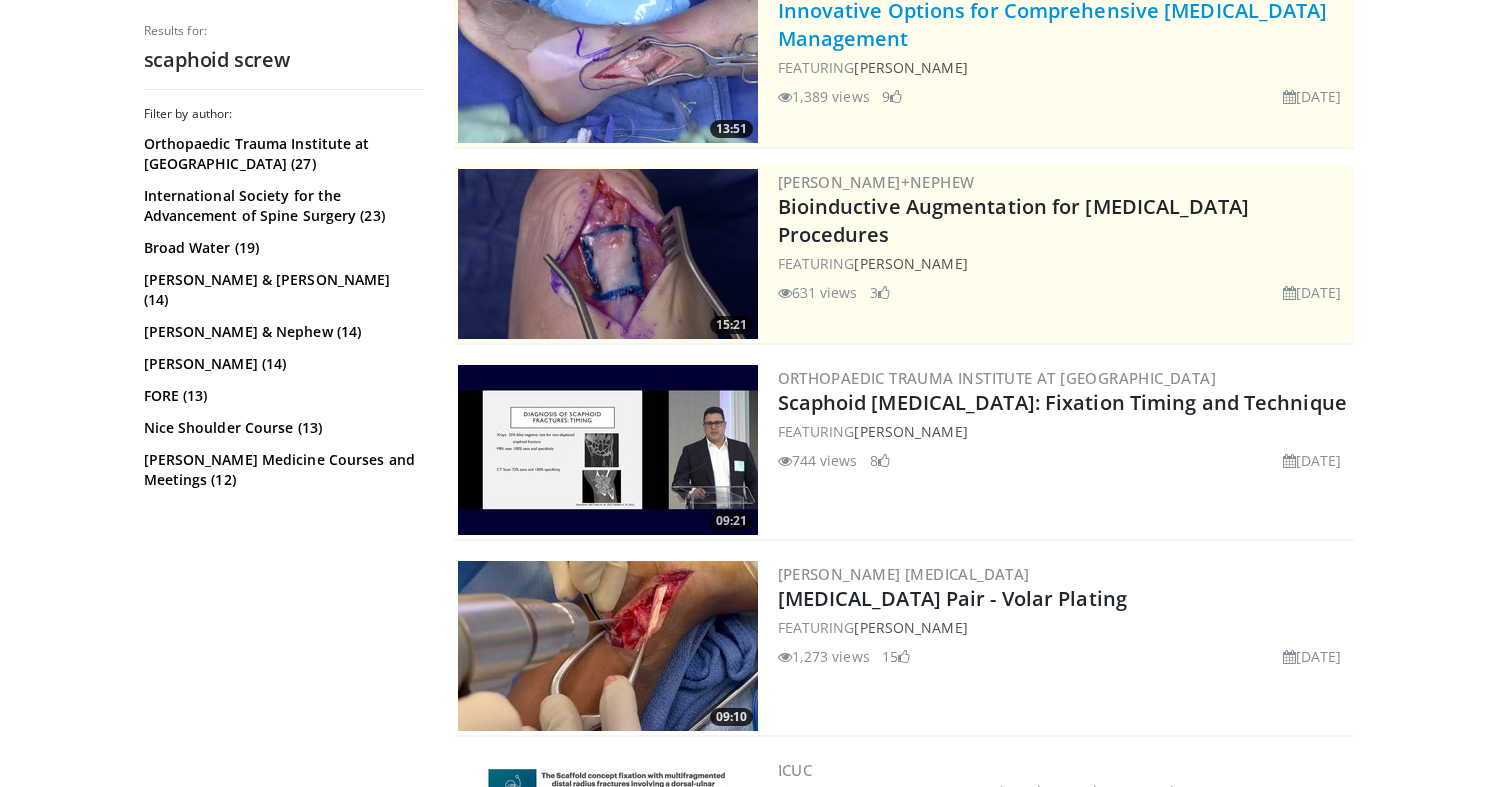 scroll, scrollTop: 494, scrollLeft: 0, axis: vertical 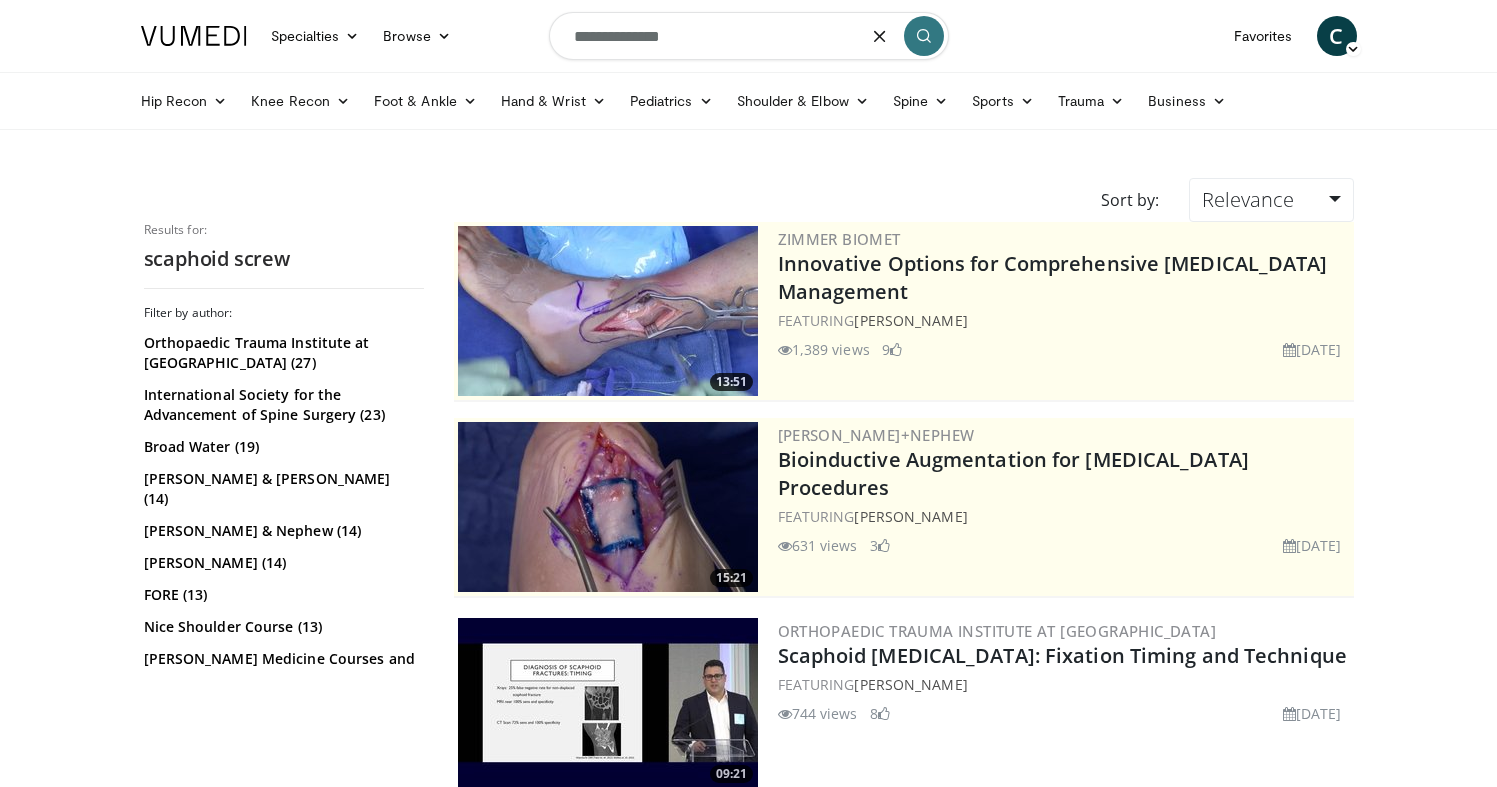 drag, startPoint x: 707, startPoint y: 32, endPoint x: 646, endPoint y: 39, distance: 61.400326 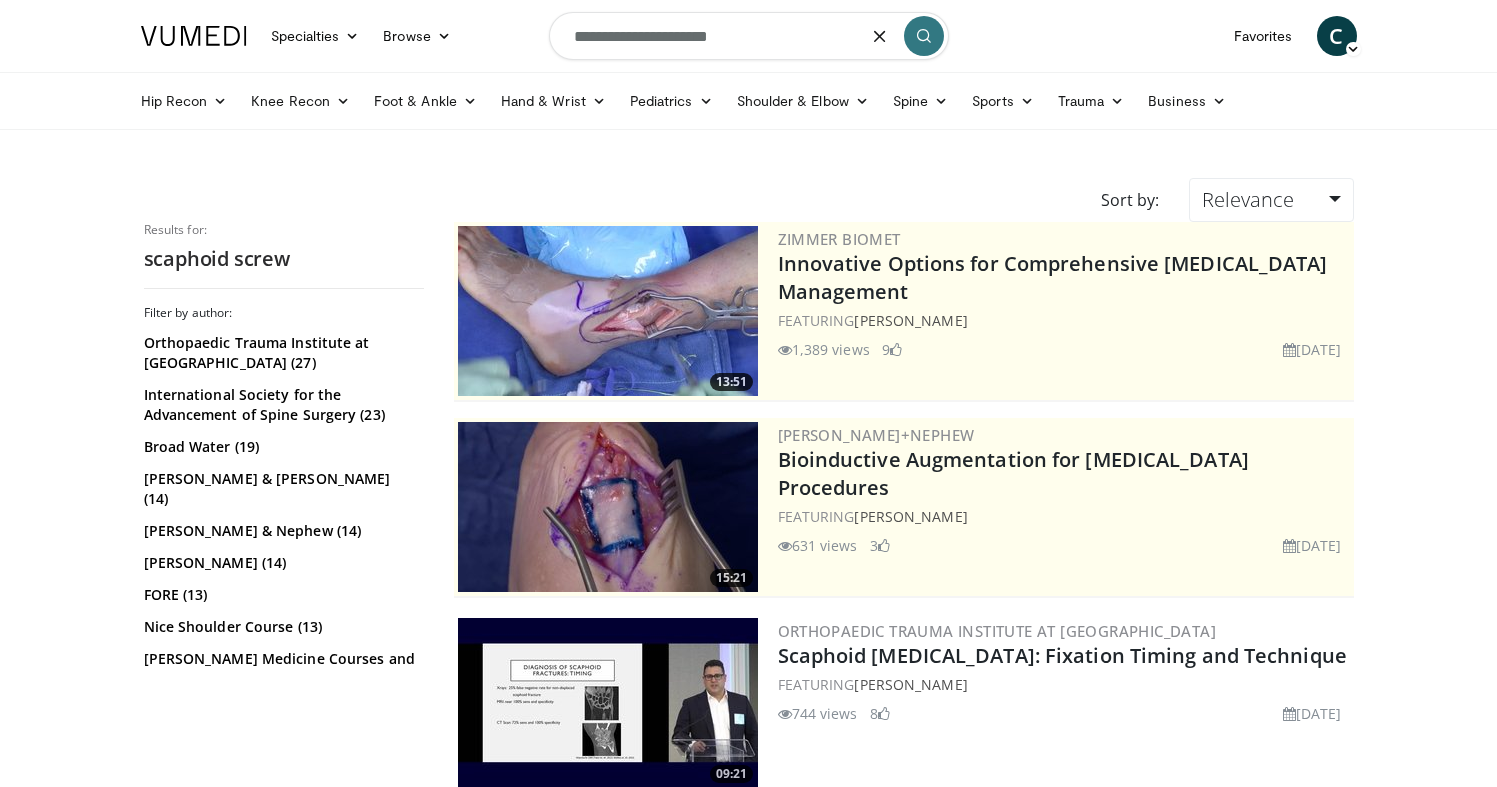type on "**********" 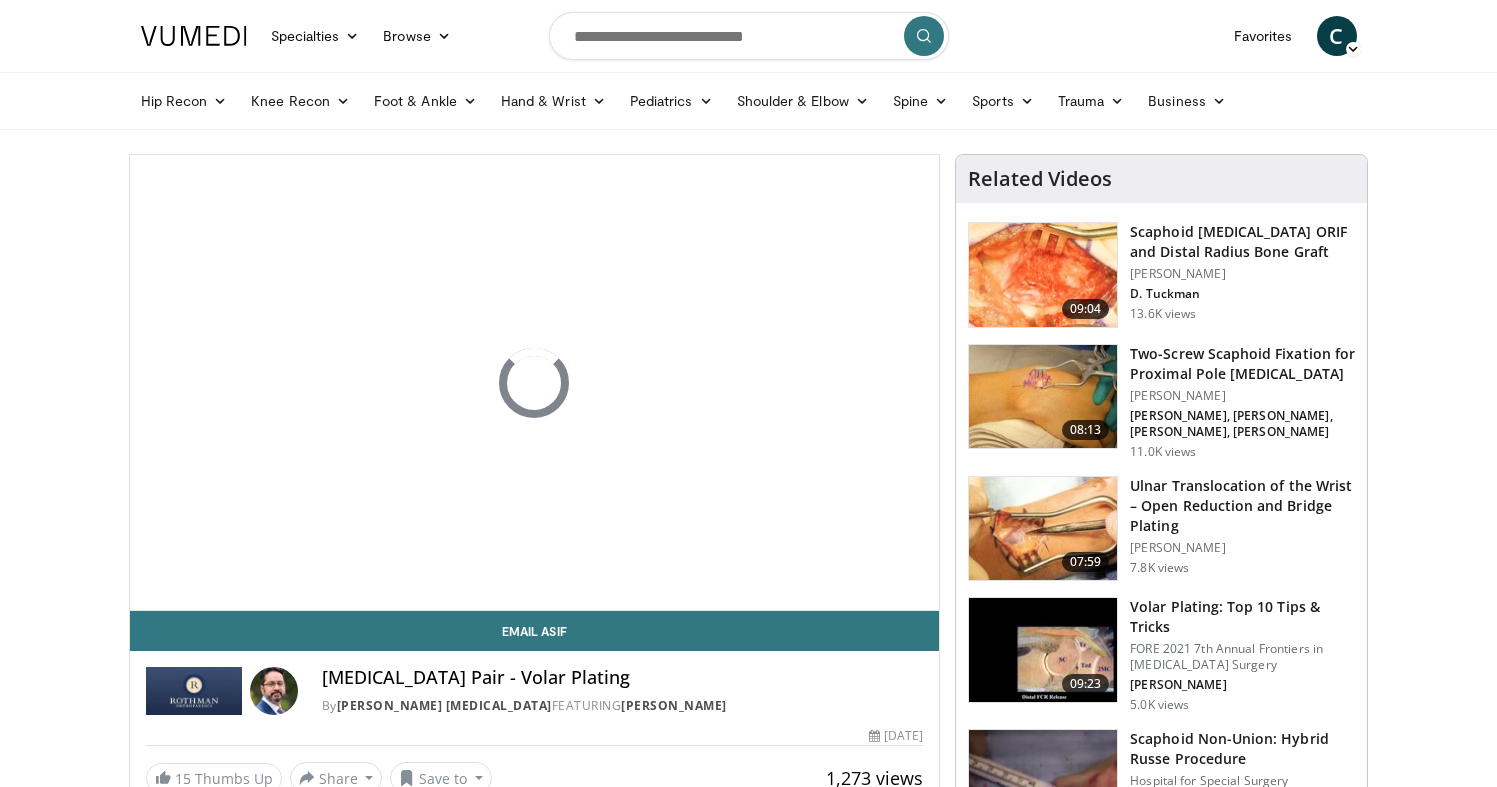 scroll, scrollTop: 0, scrollLeft: 0, axis: both 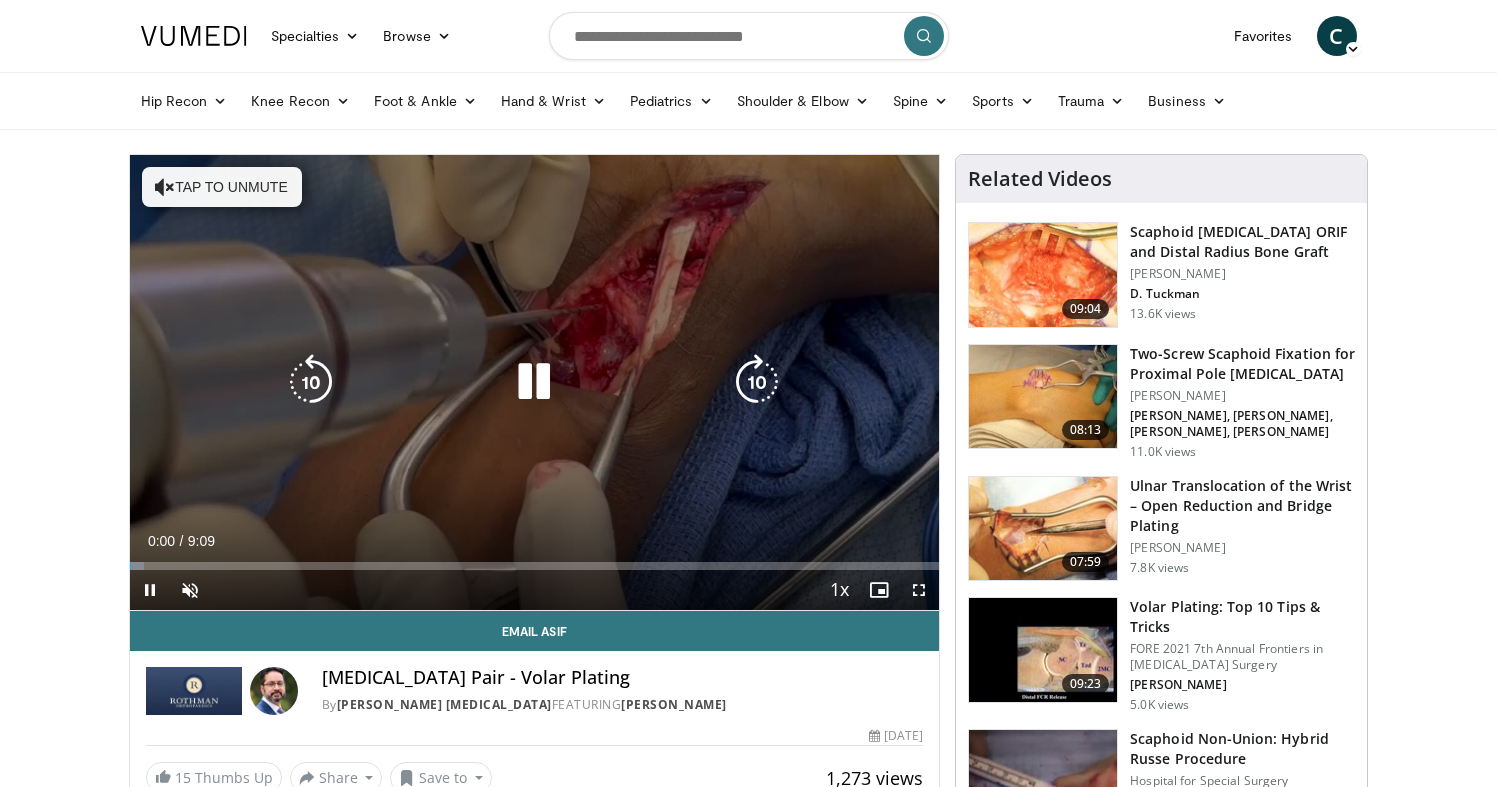 click on "Tap to unmute" at bounding box center [222, 187] 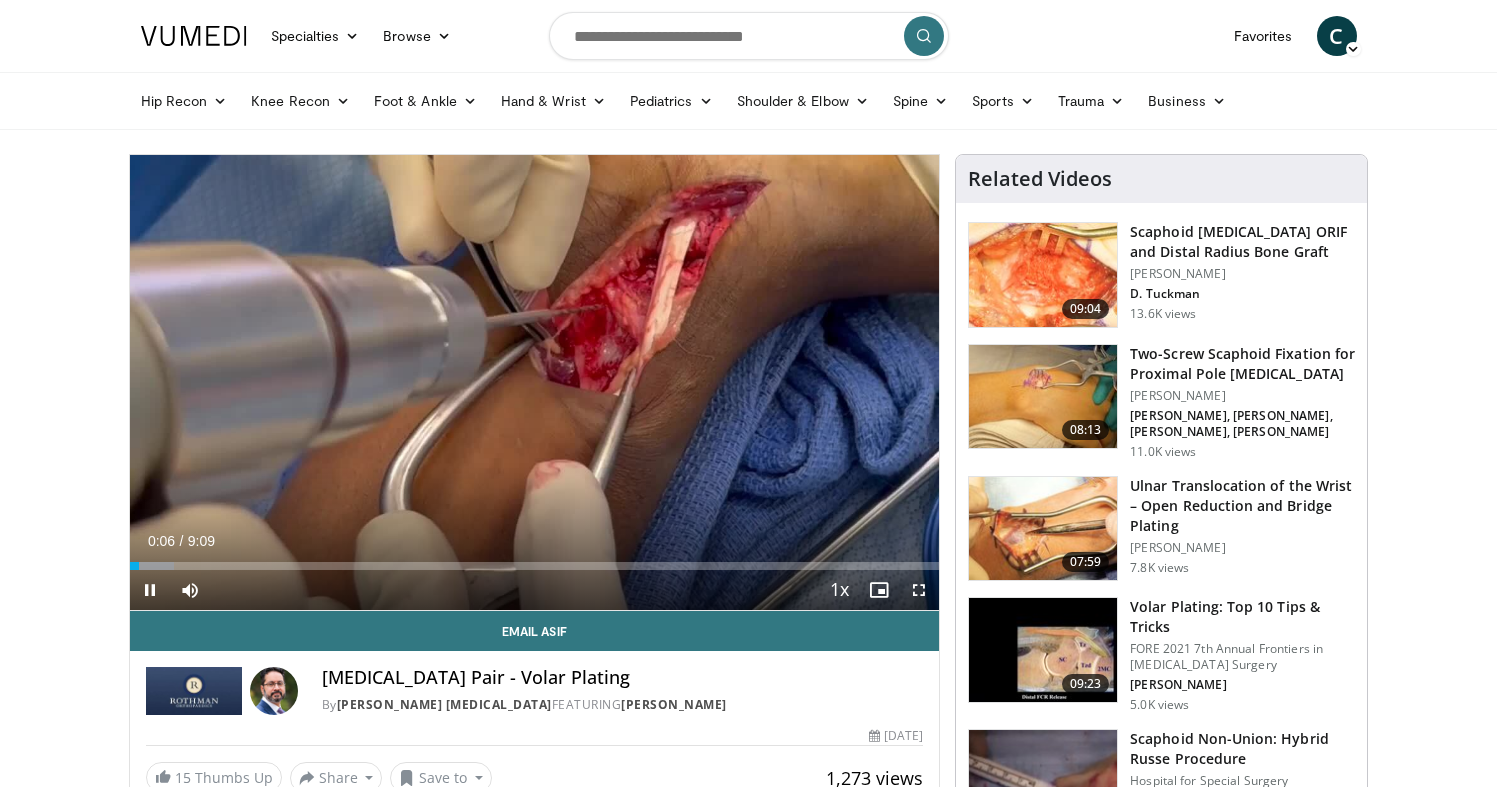 click on "+" at bounding box center (228, 620) 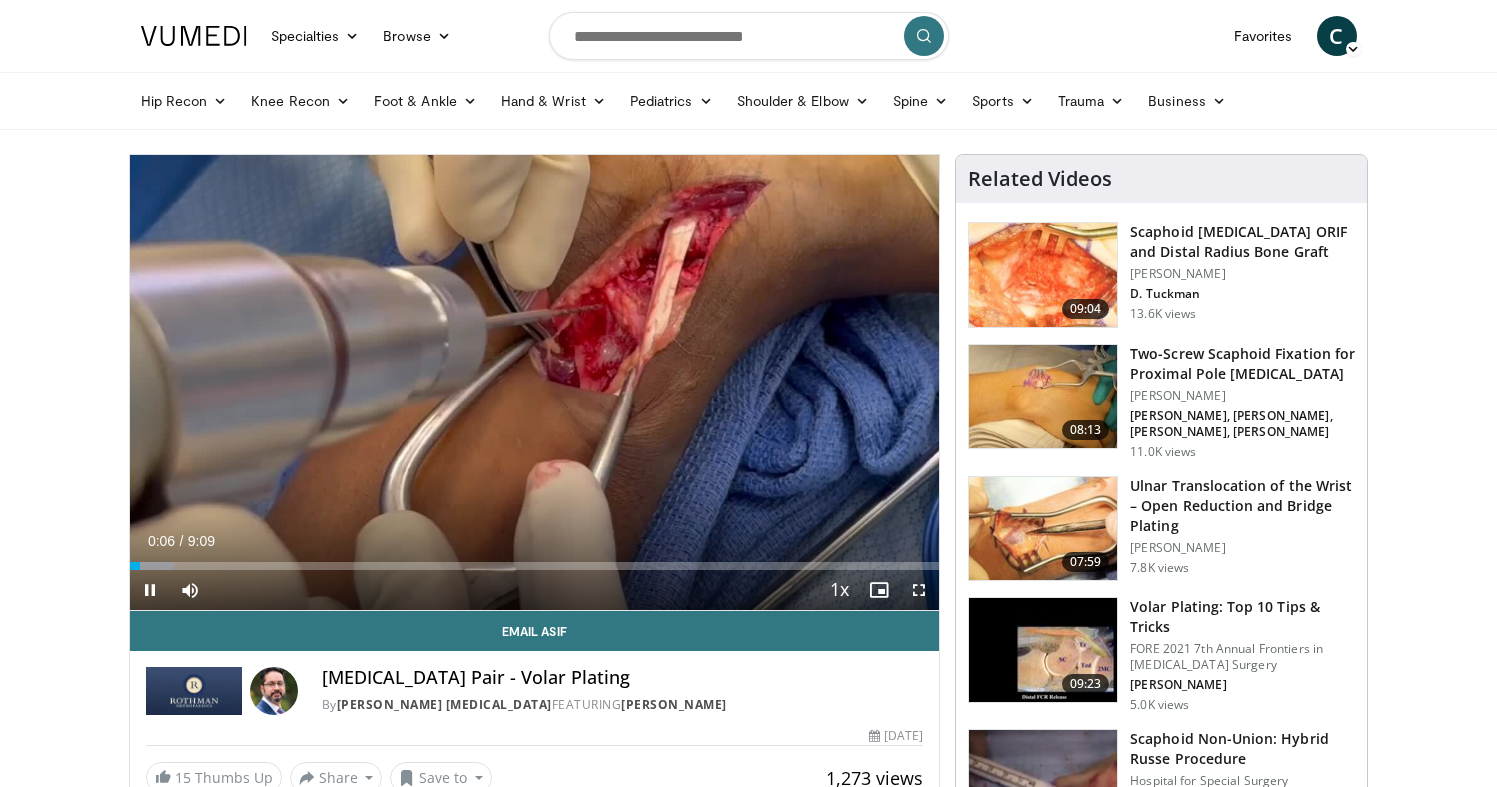 click on "+" at bounding box center [228, 620] 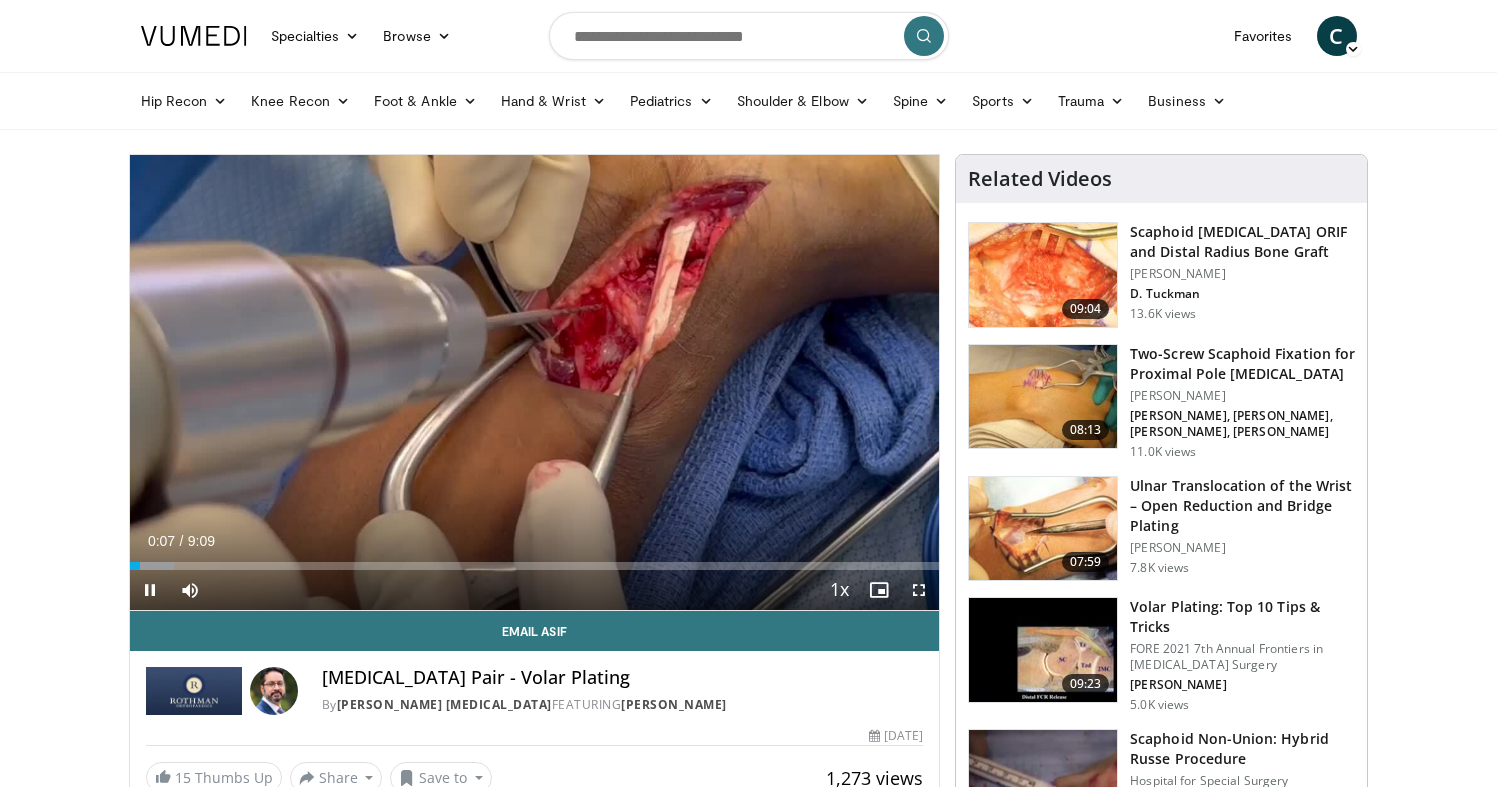 click on "+" at bounding box center (228, 620) 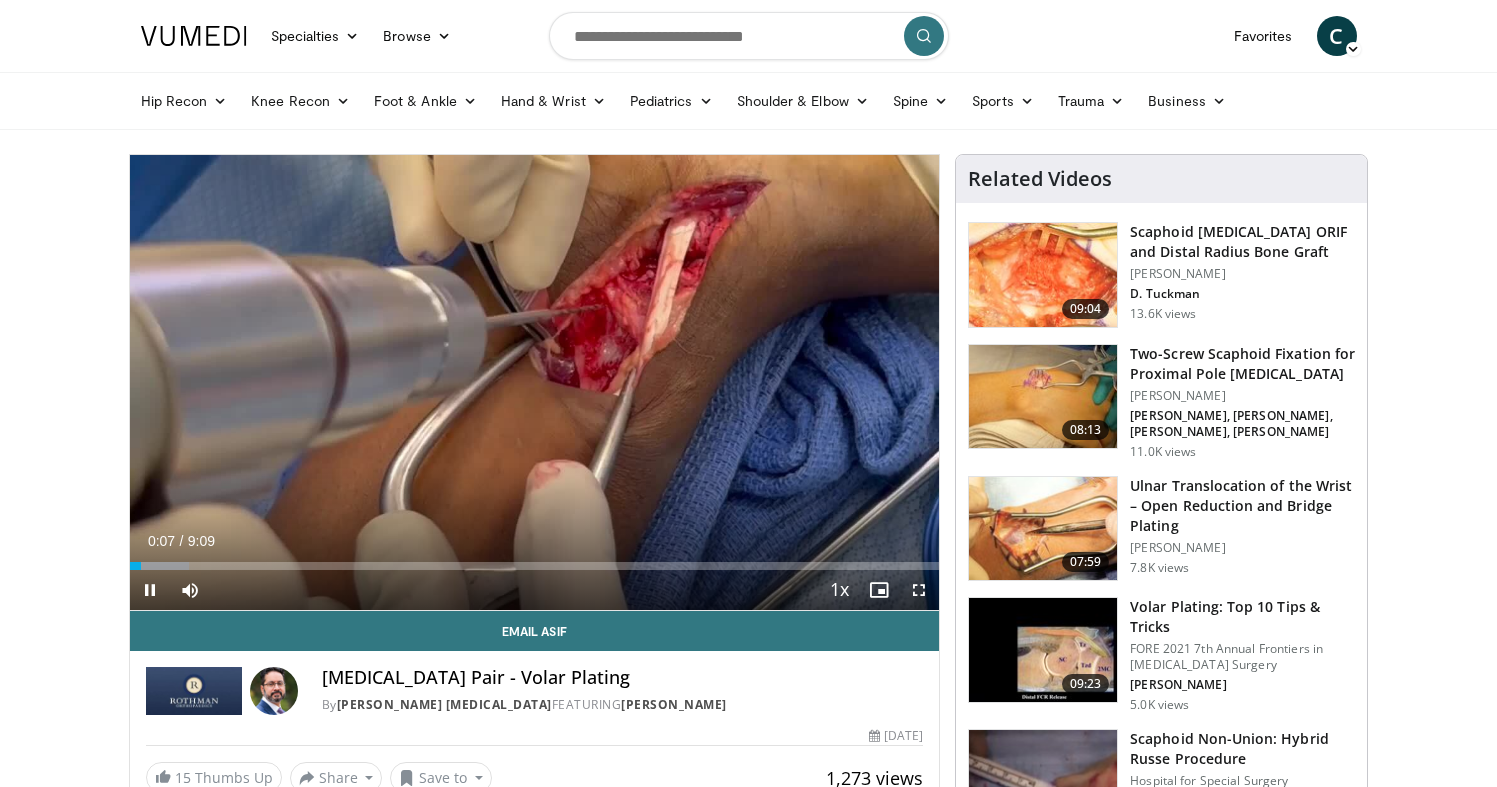 click on "+" at bounding box center (228, 620) 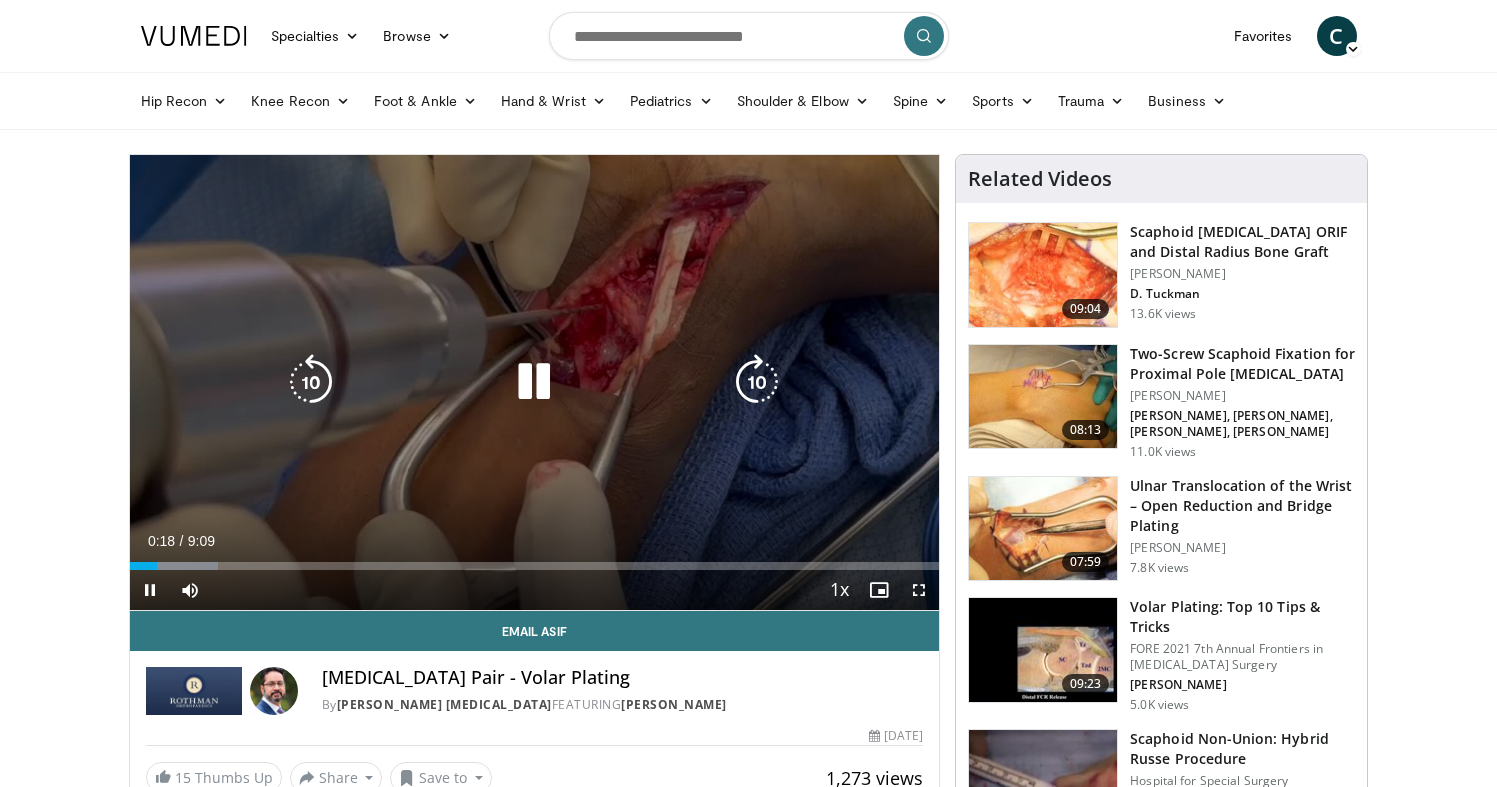 click at bounding box center (311, 382) 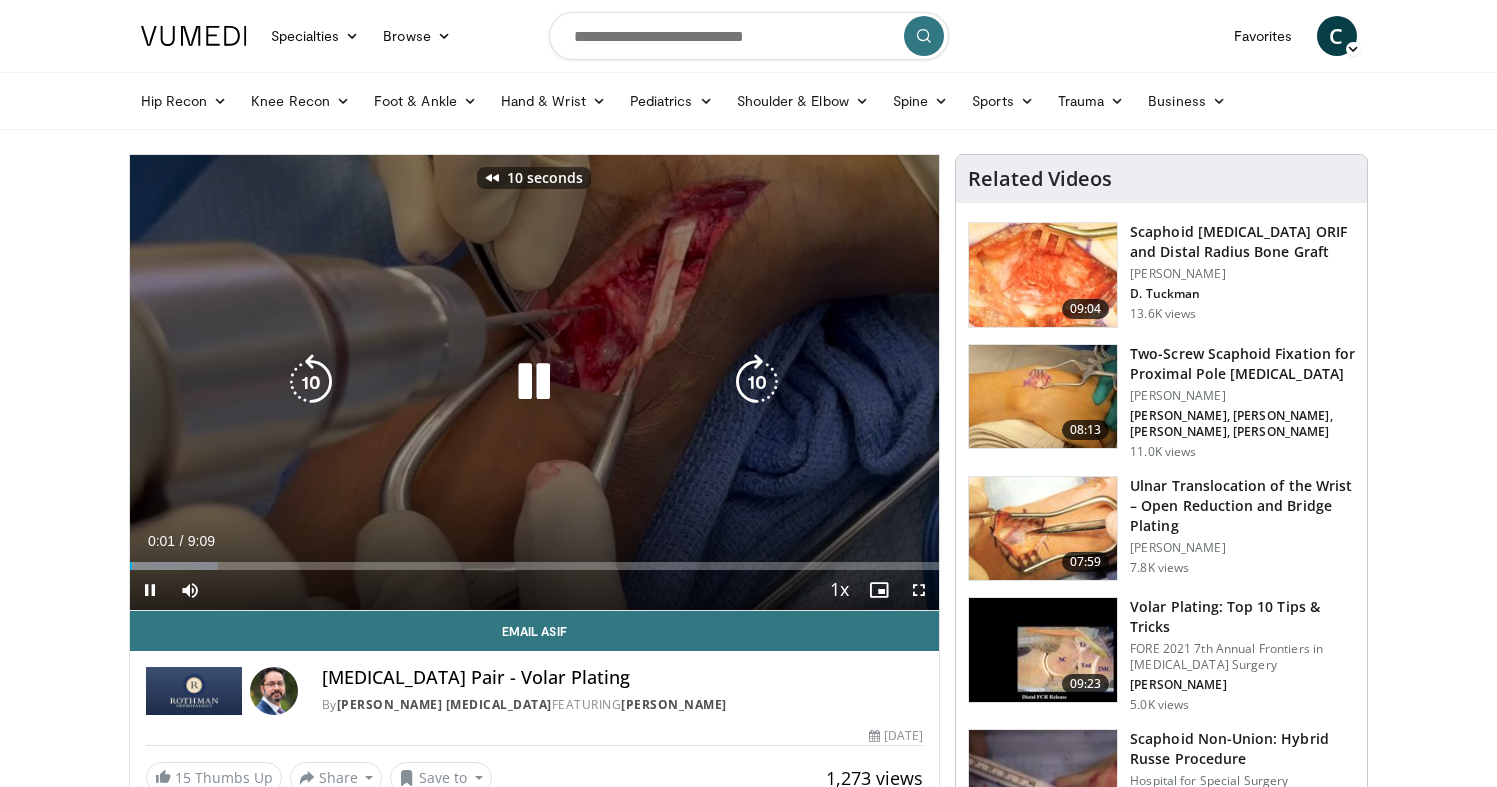 click at bounding box center (534, 382) 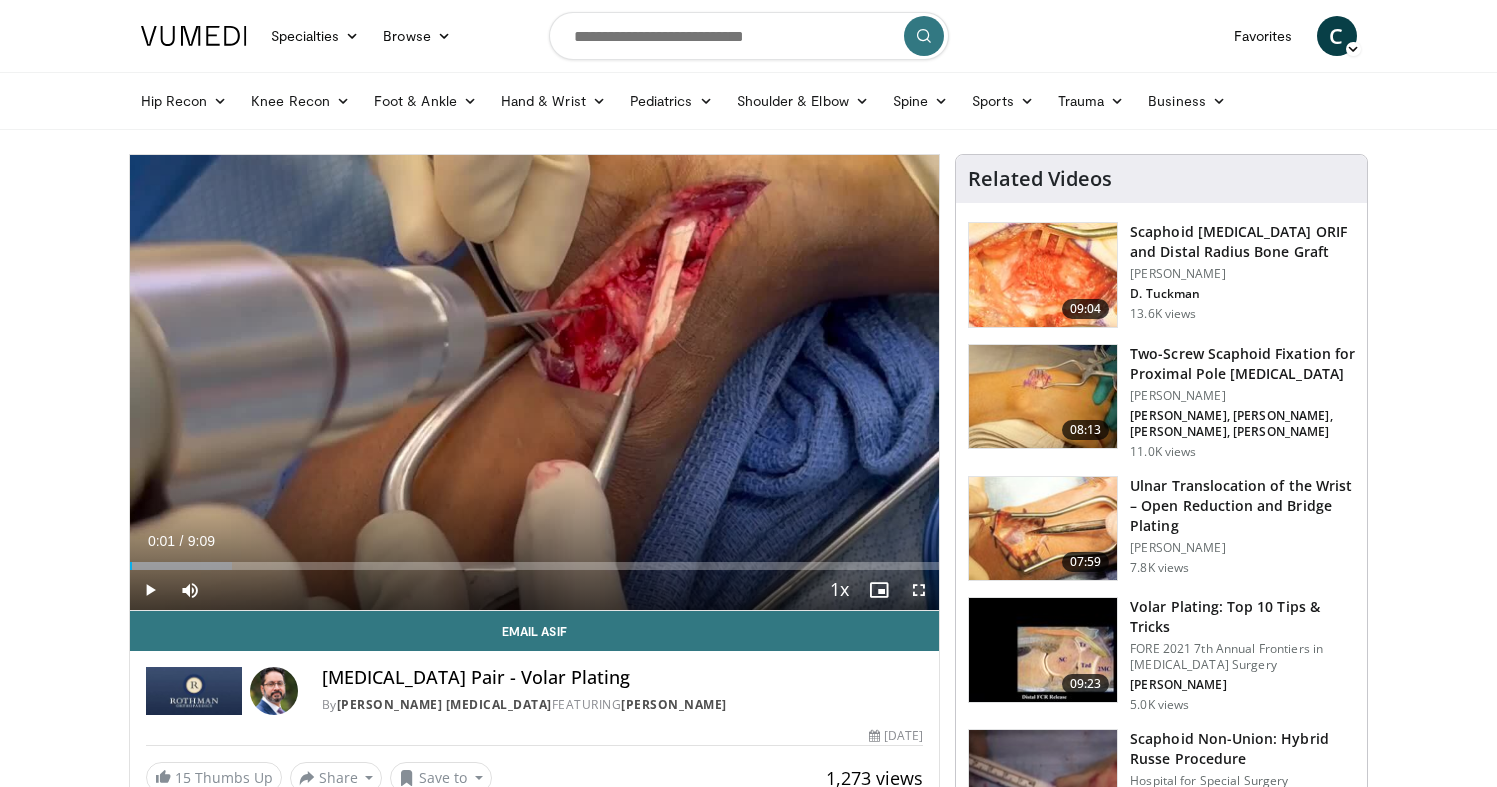 click at bounding box center [919, 590] 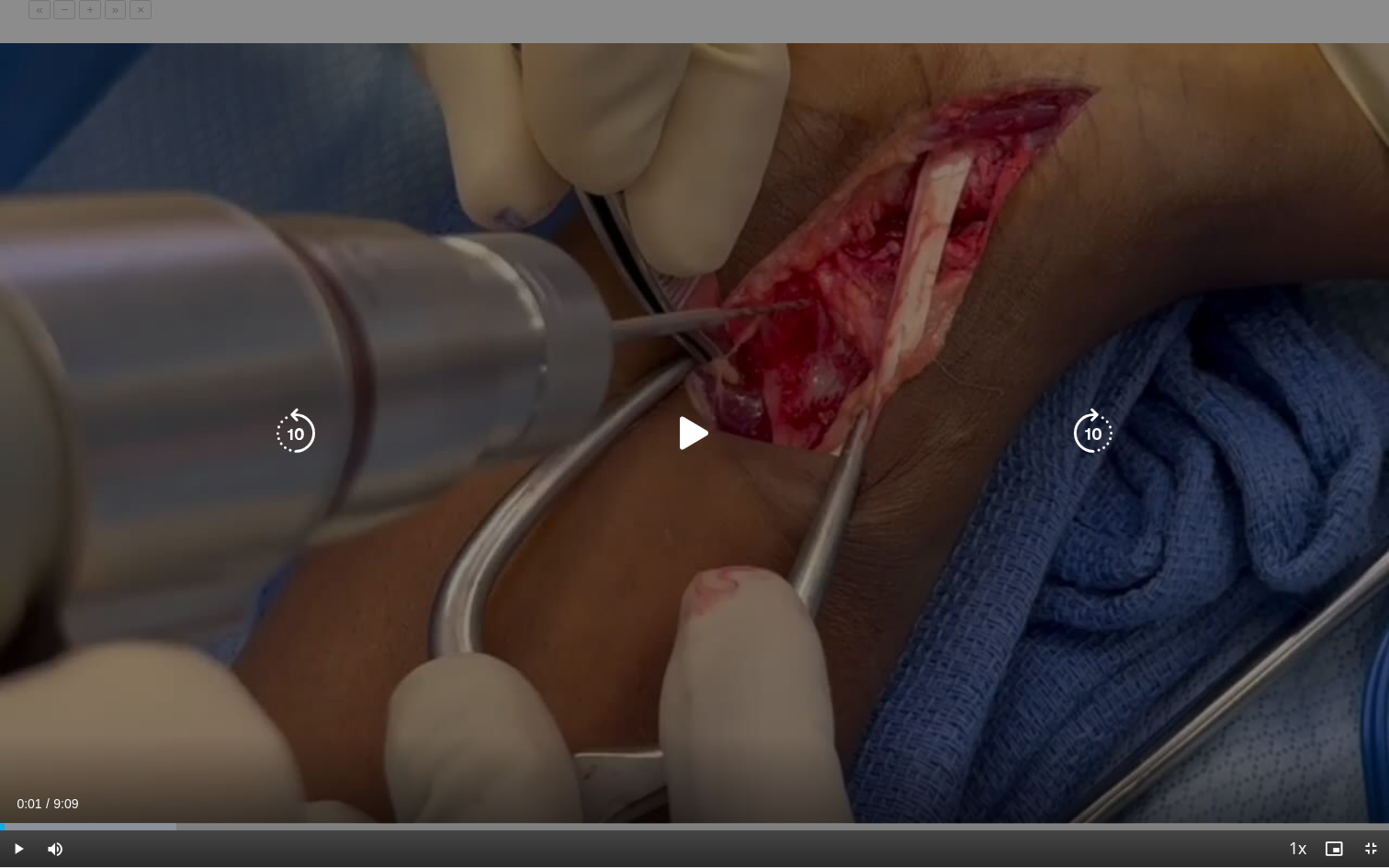 click at bounding box center [694, 434] 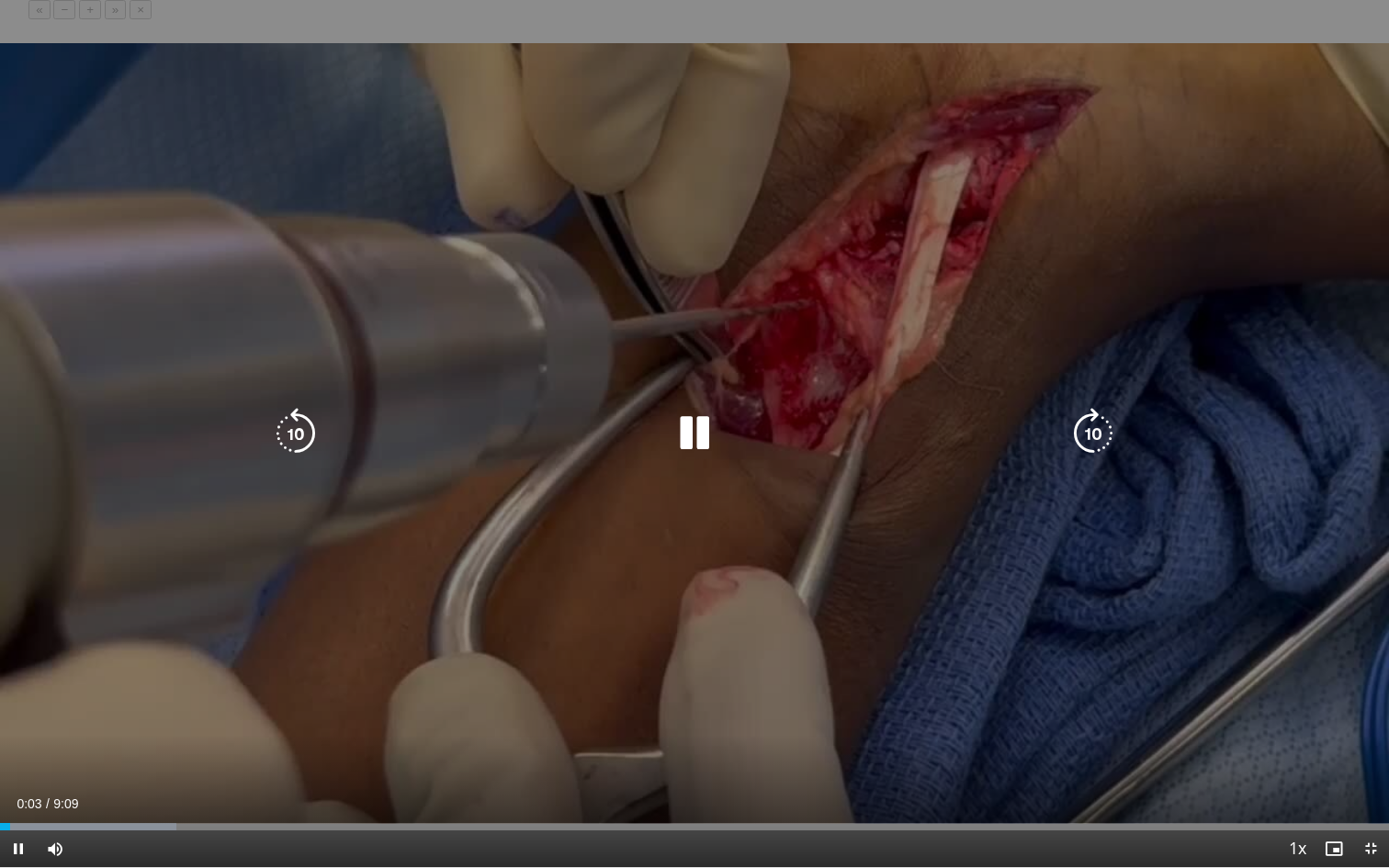 click at bounding box center [694, 434] 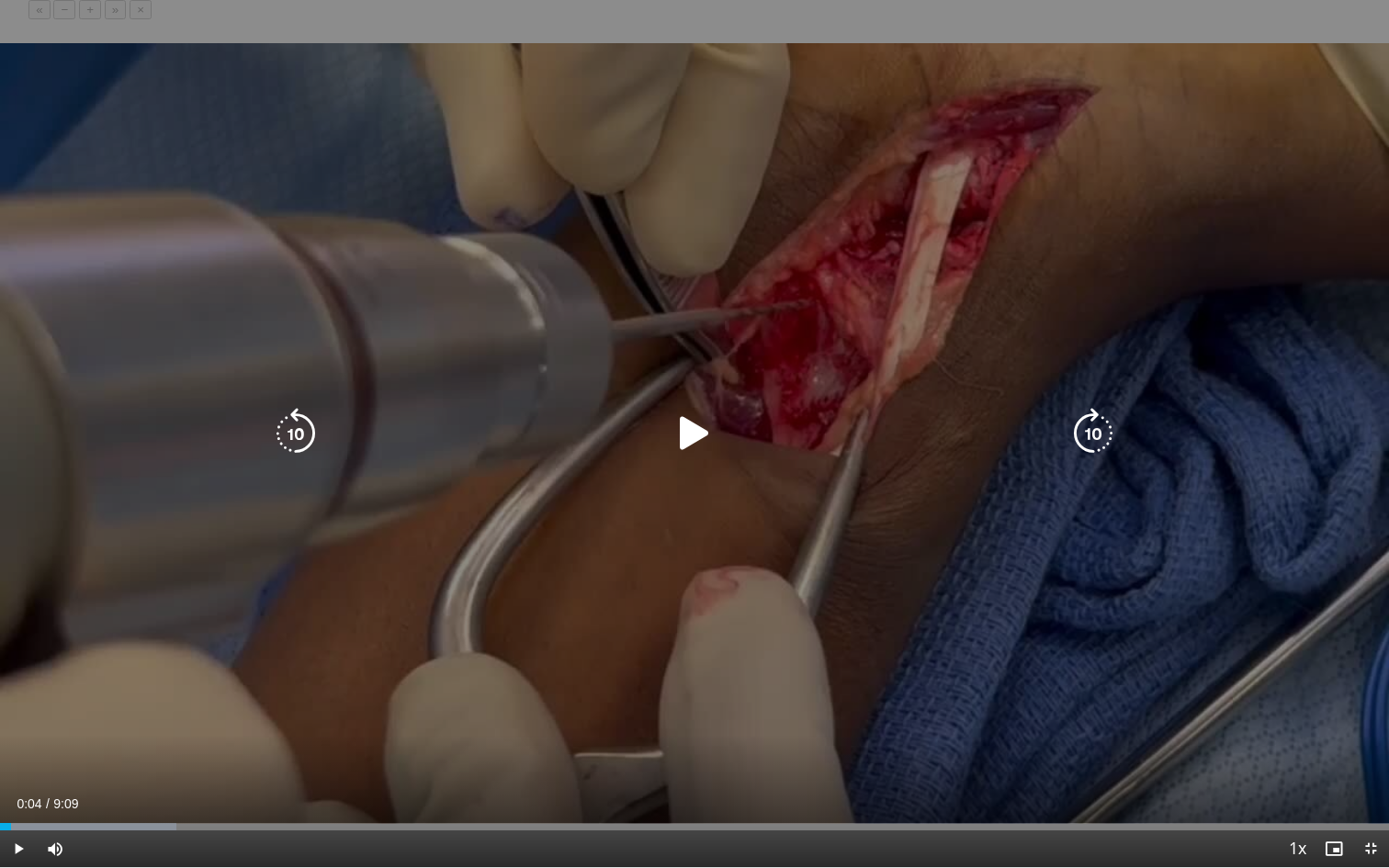 click at bounding box center (694, 434) 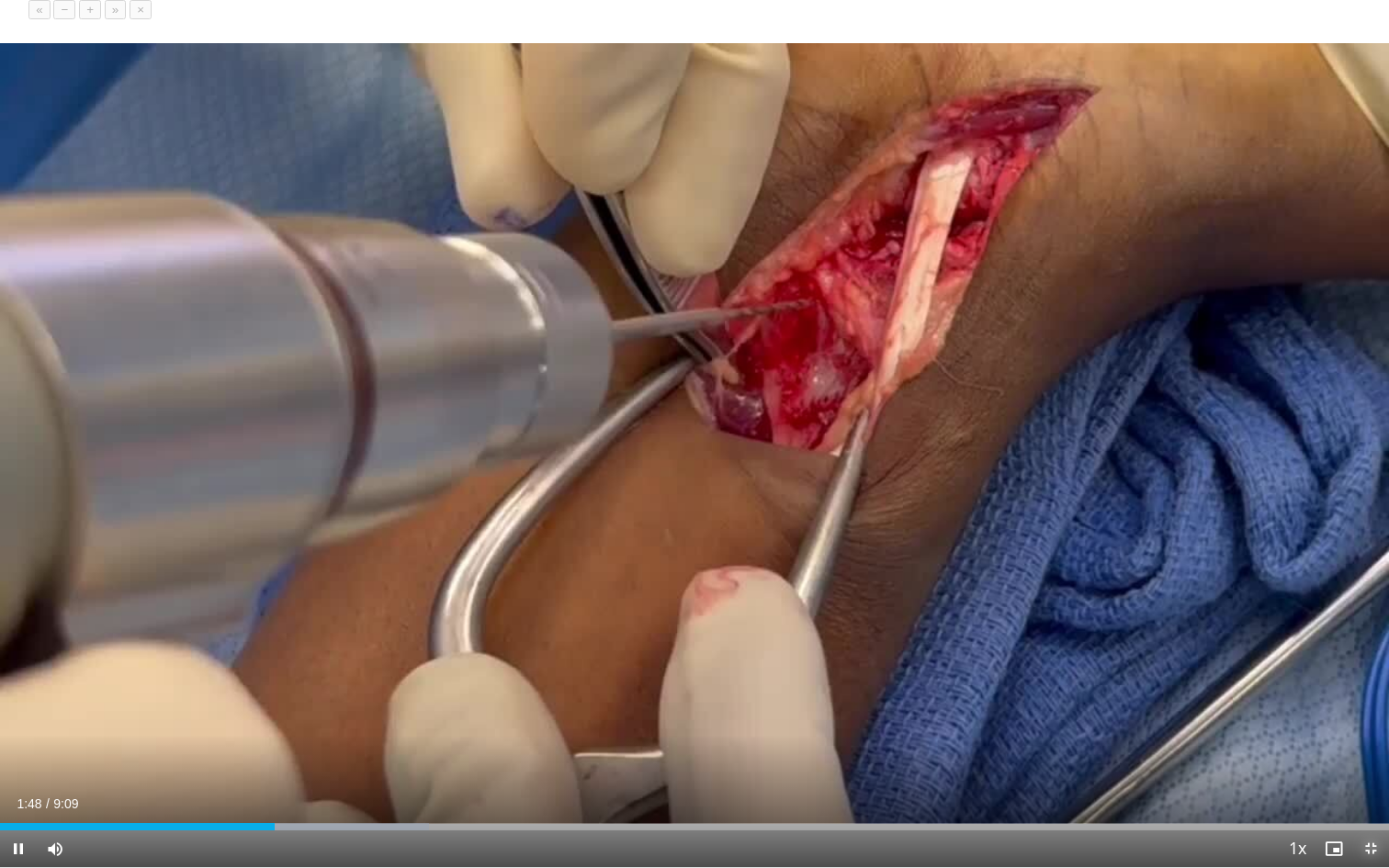 click at bounding box center [1371, 849] 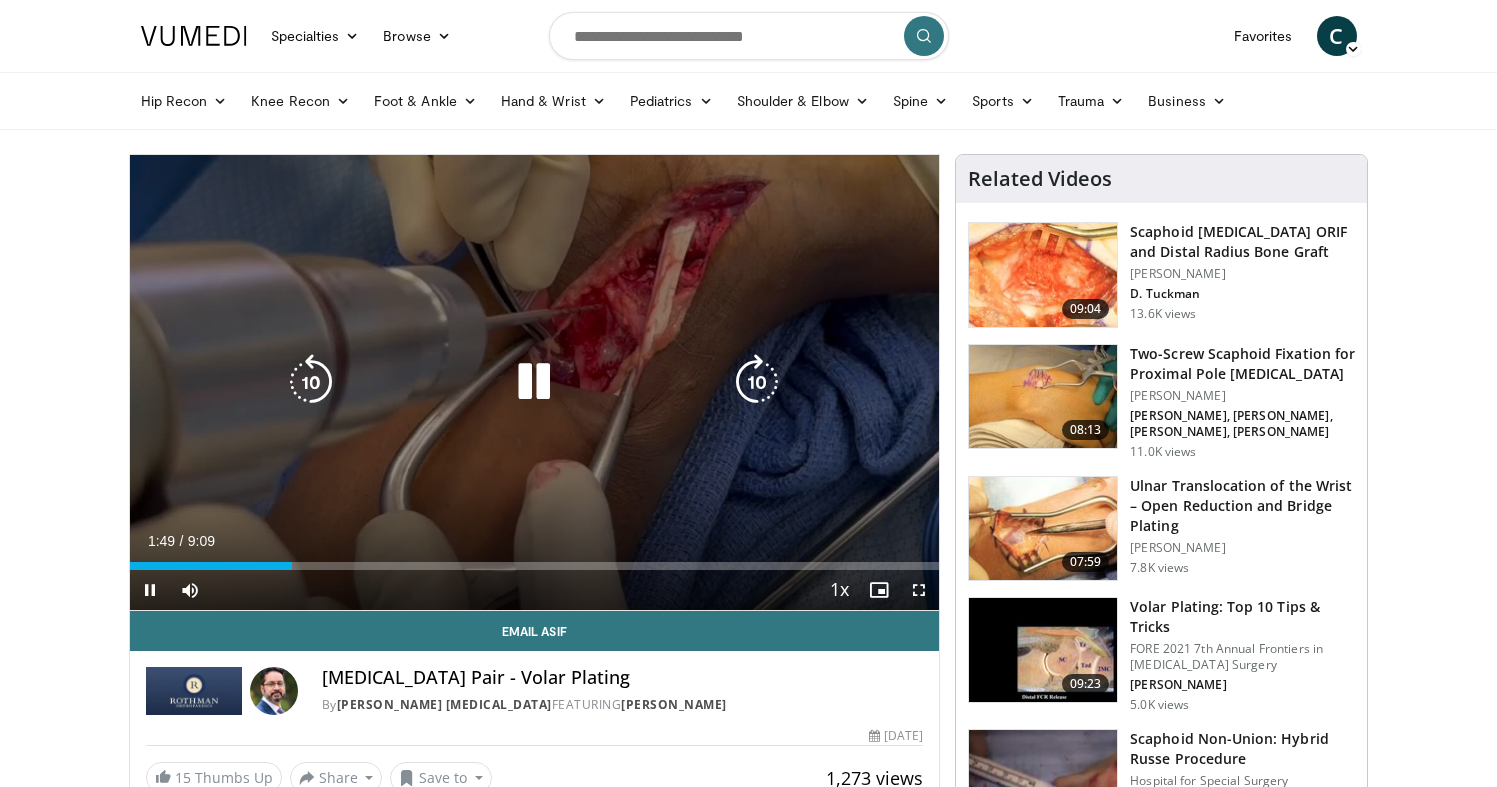 click on "10 seconds
Tap to unmute" at bounding box center (535, 382) 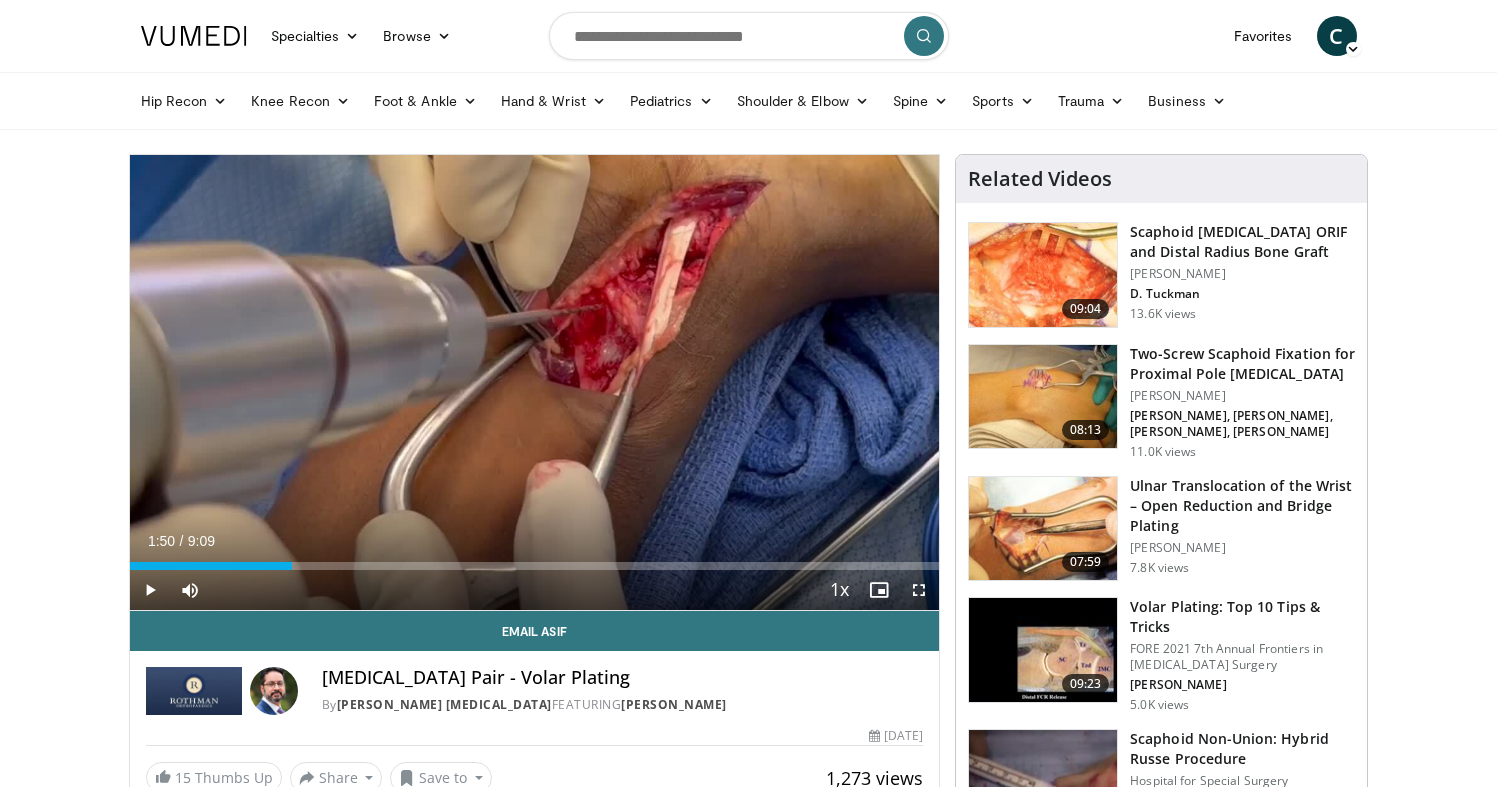 click at bounding box center [1043, 397] 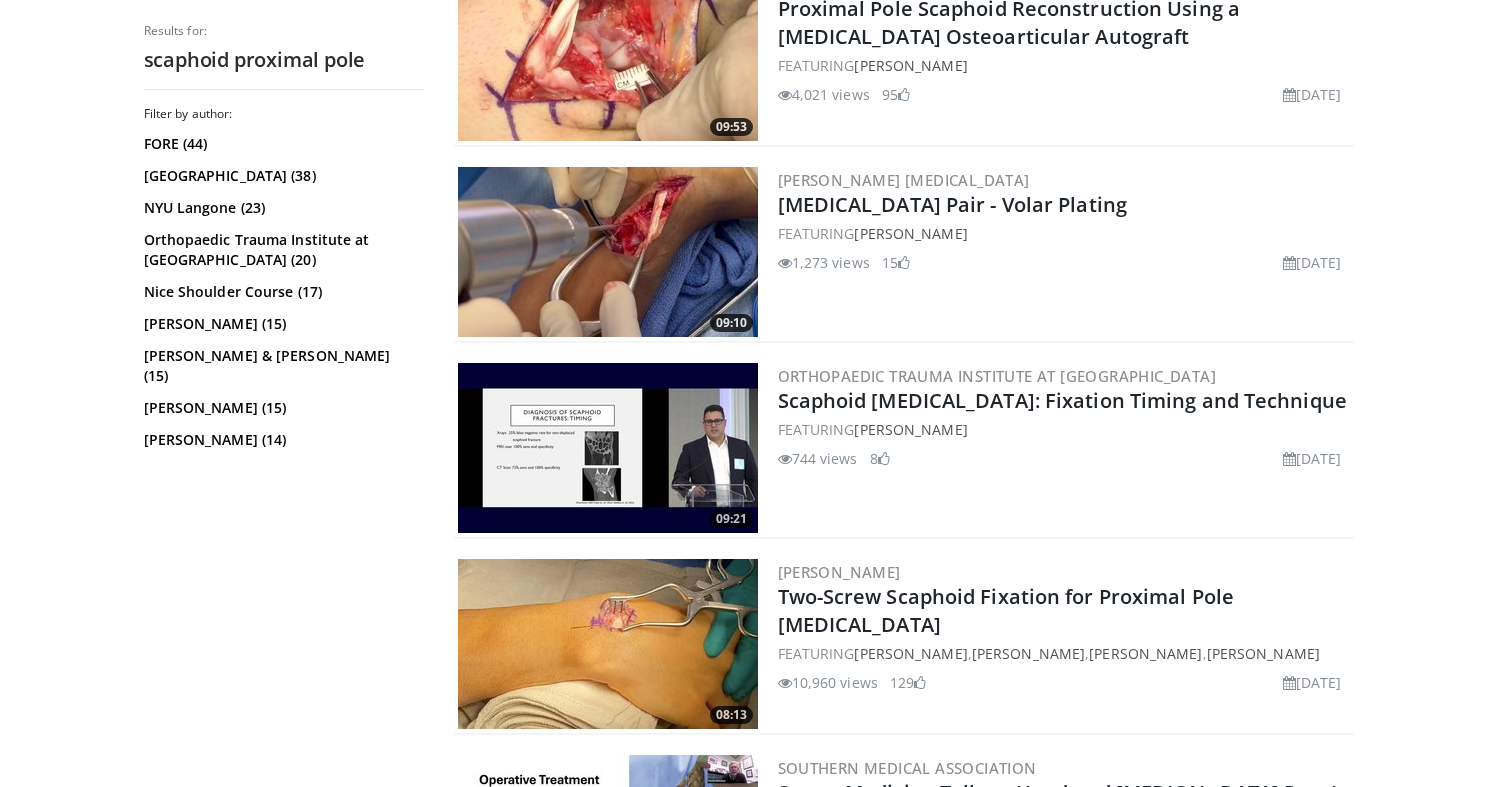 scroll, scrollTop: 0, scrollLeft: 0, axis: both 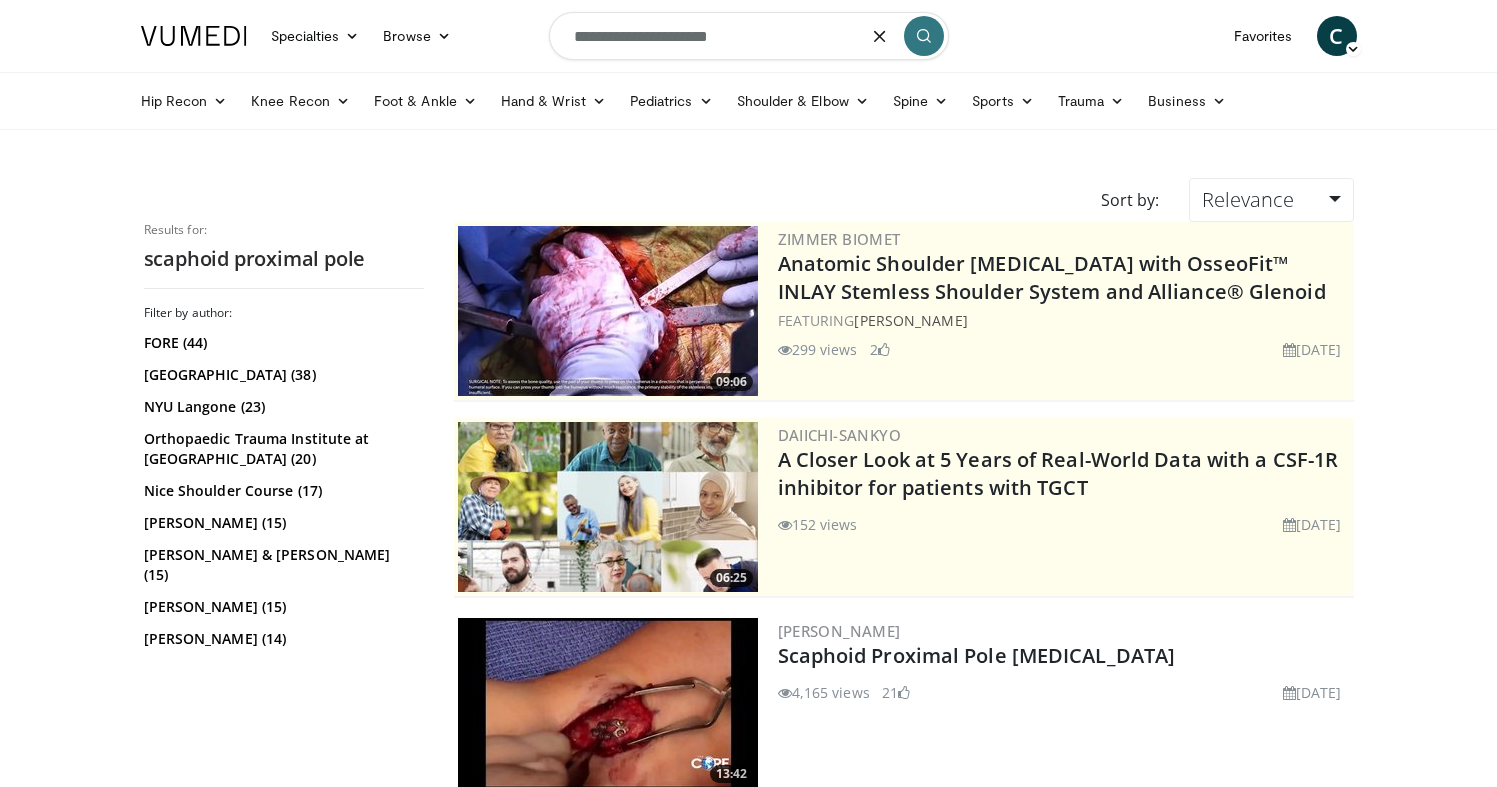 drag, startPoint x: 754, startPoint y: 28, endPoint x: 646, endPoint y: 27, distance: 108.00463 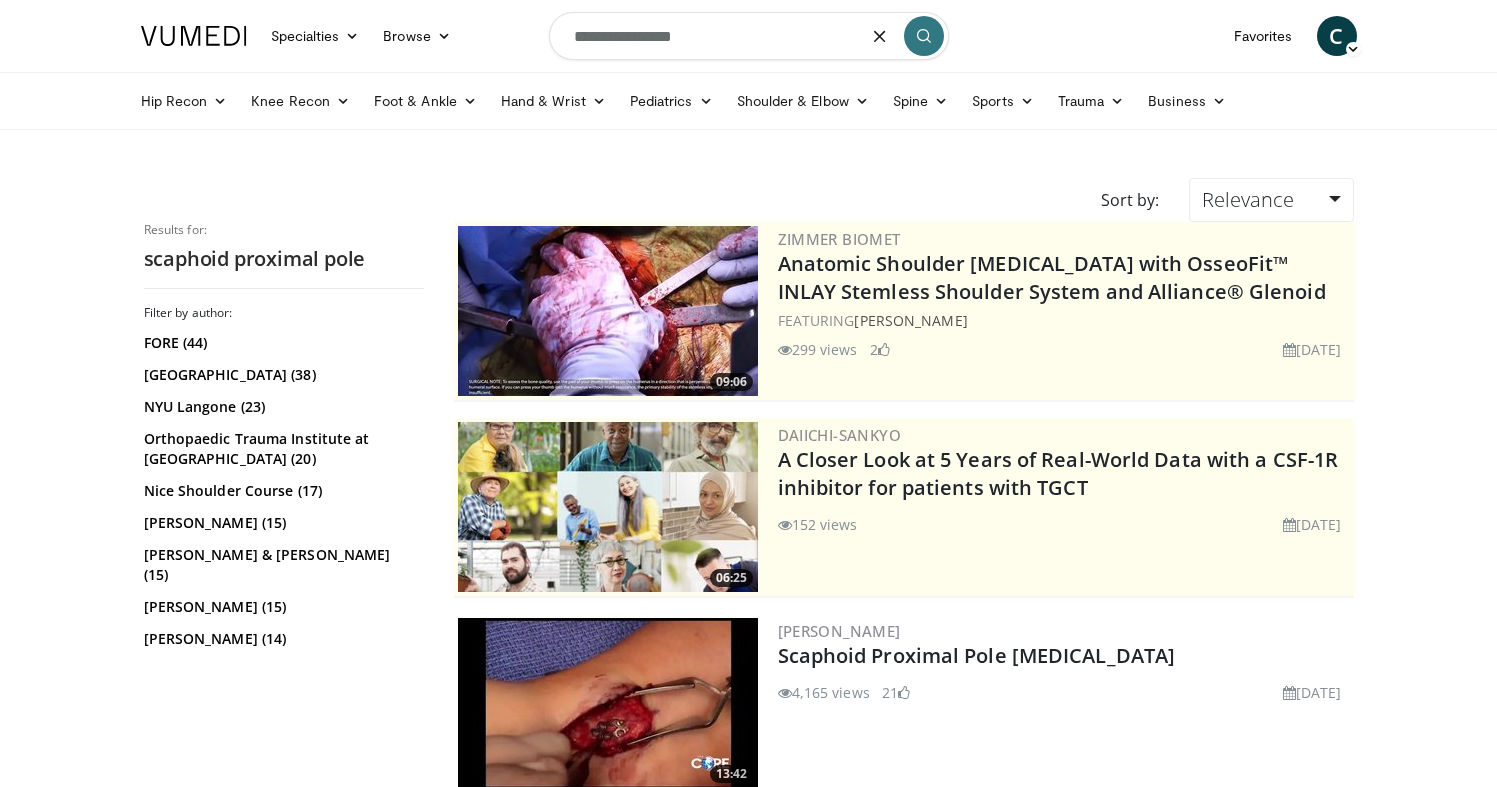type on "**********" 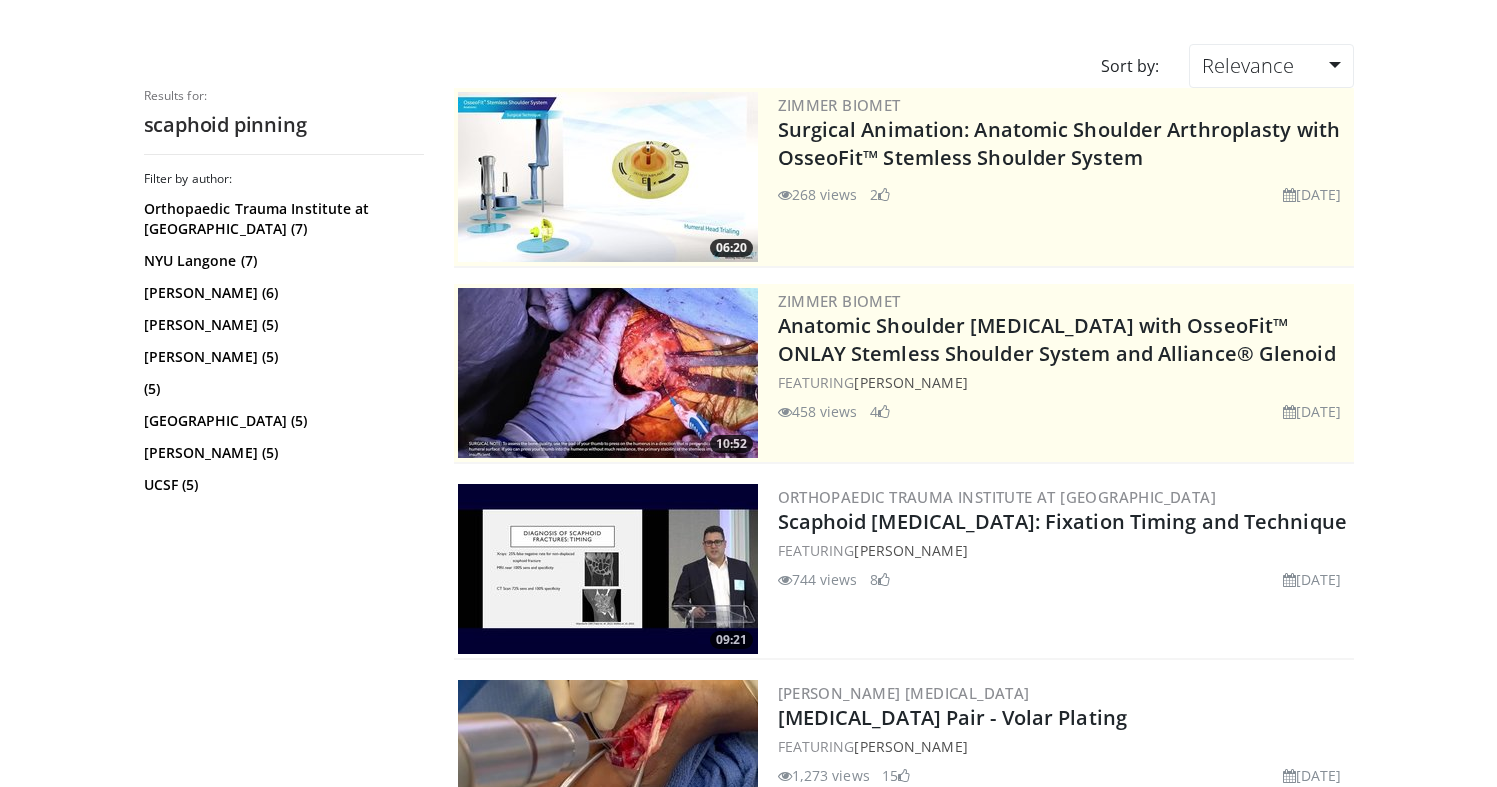 scroll, scrollTop: 348, scrollLeft: 0, axis: vertical 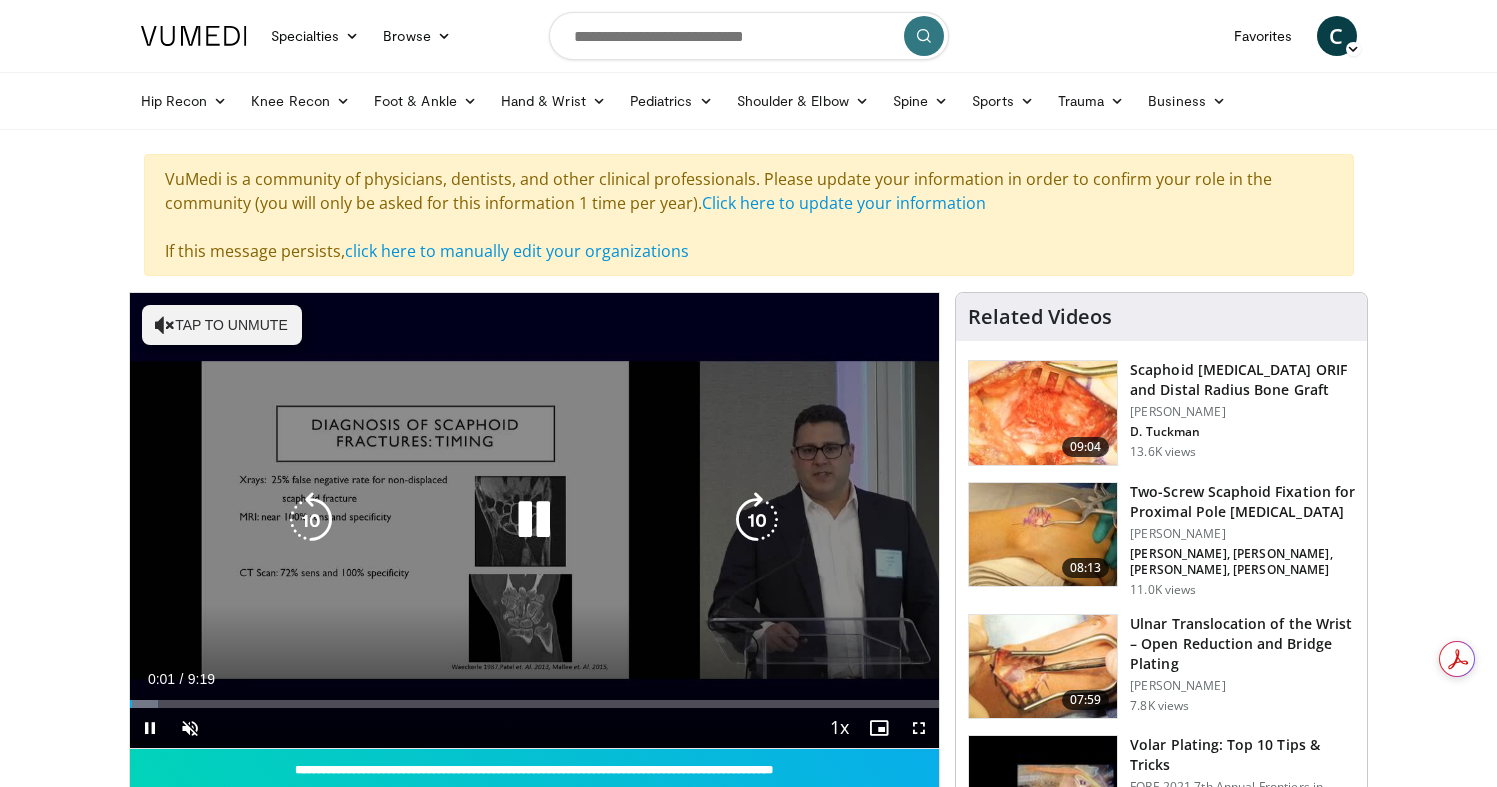 click at bounding box center (534, 520) 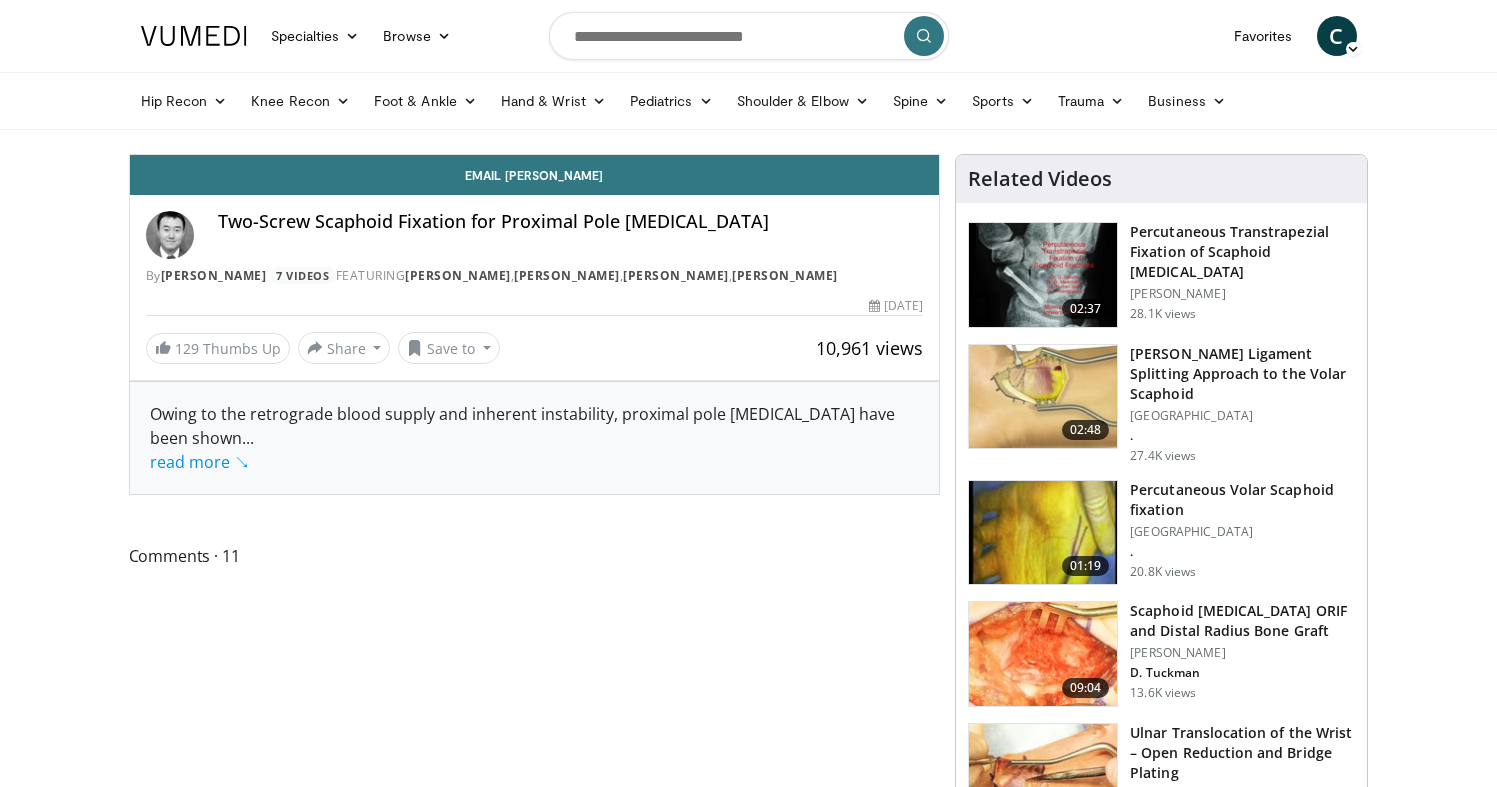 scroll, scrollTop: 0, scrollLeft: 0, axis: both 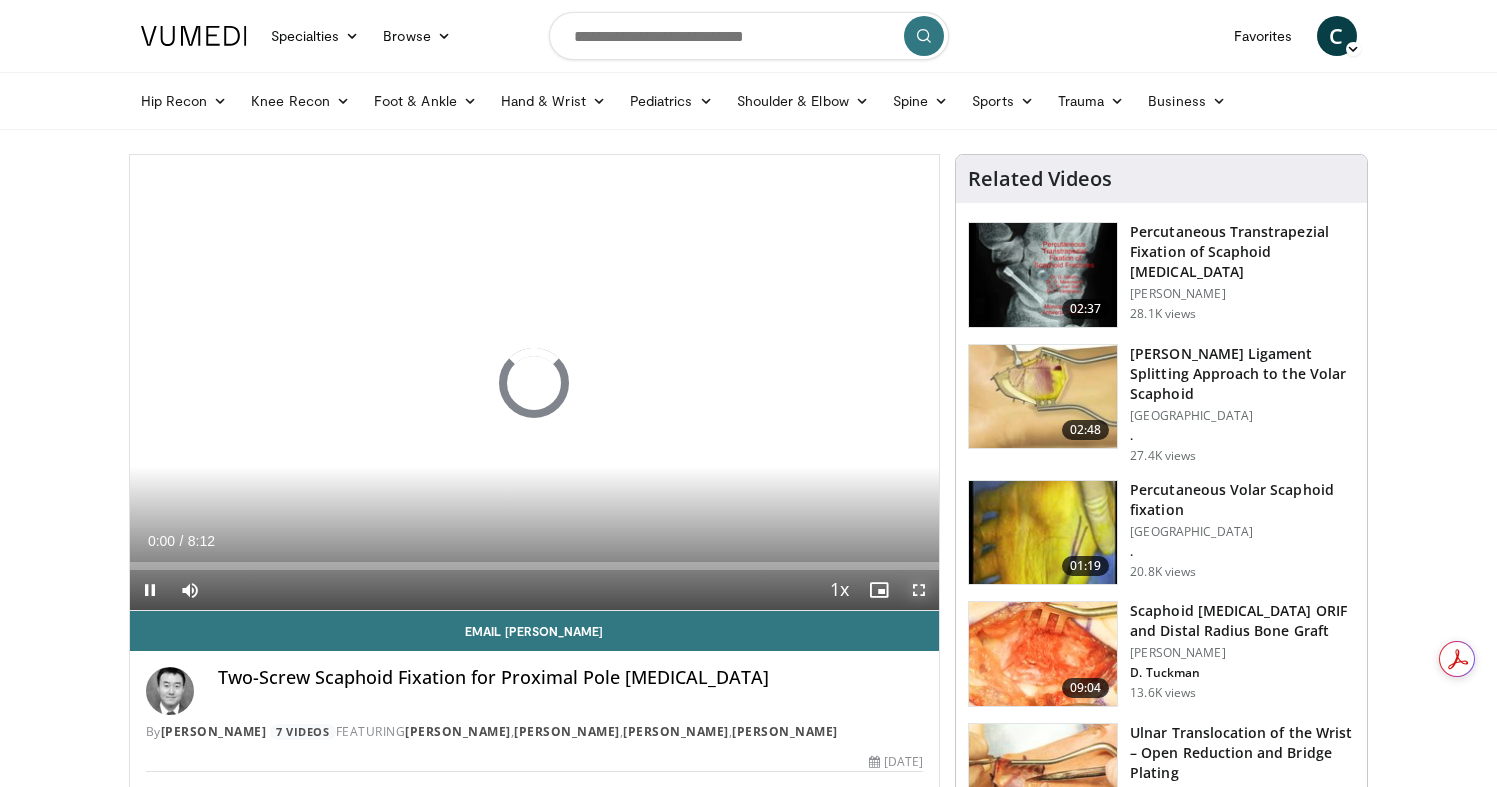 click at bounding box center [919, 590] 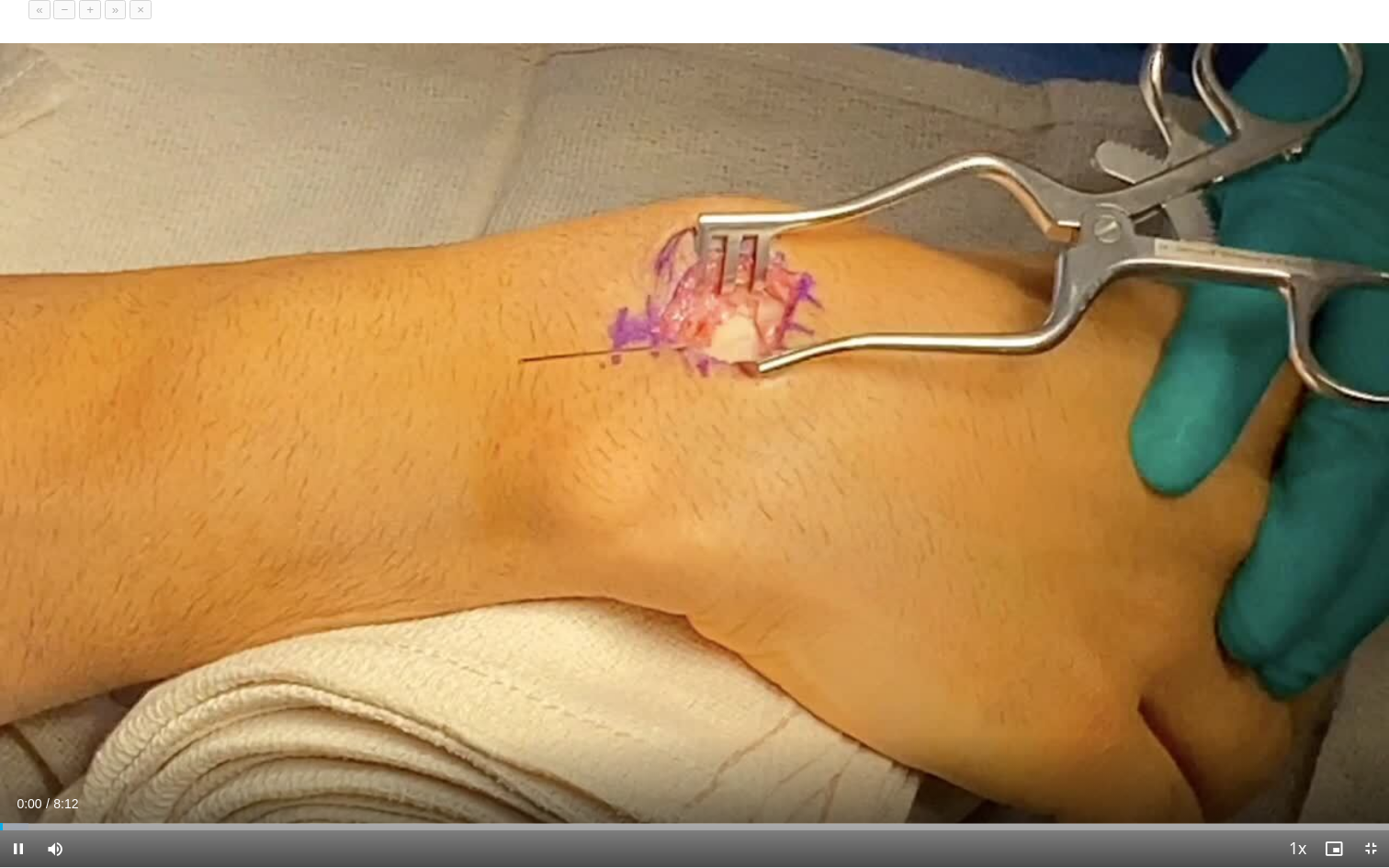 click on "+" at bounding box center [90, 9] 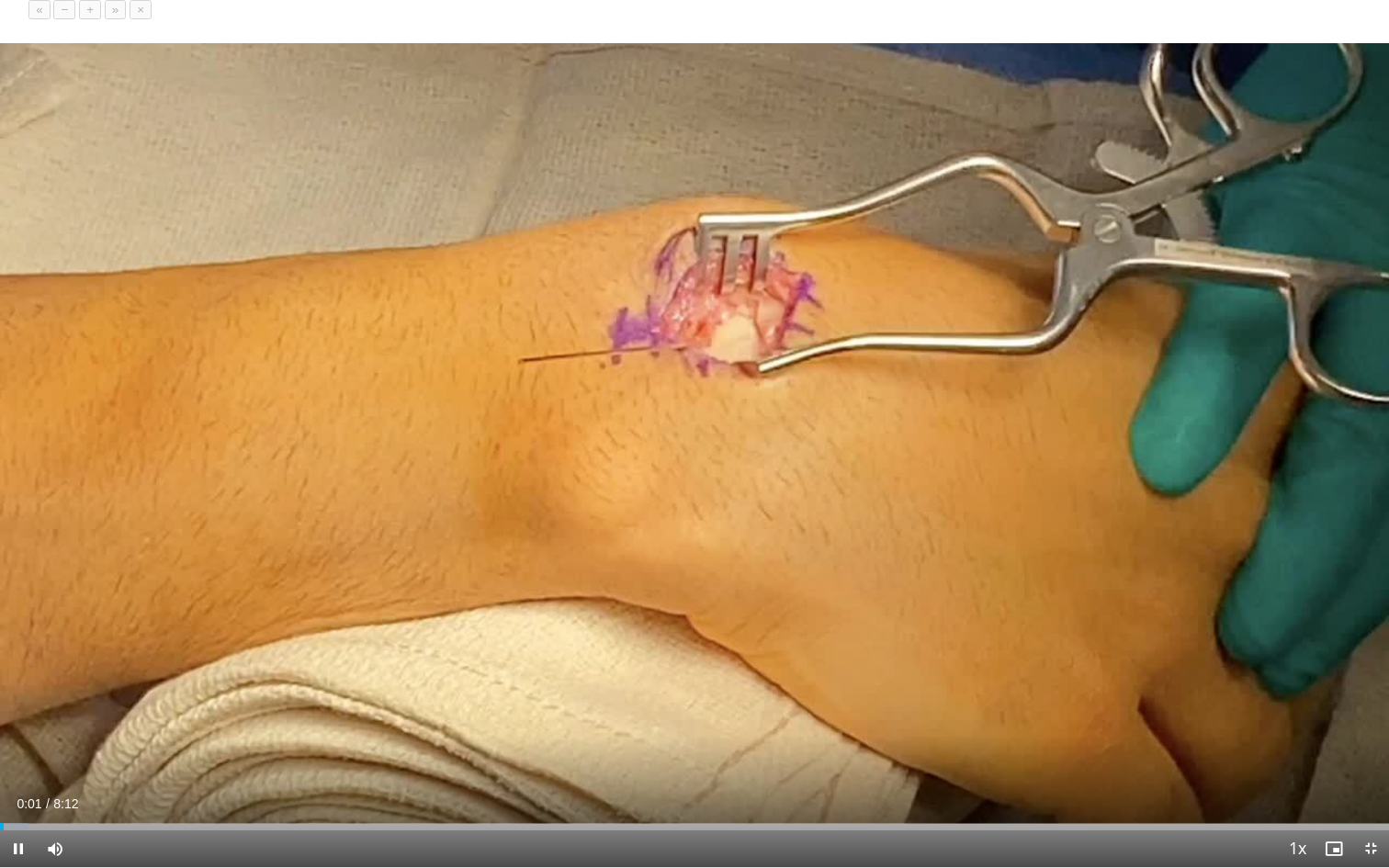 click on "+" at bounding box center (90, 9) 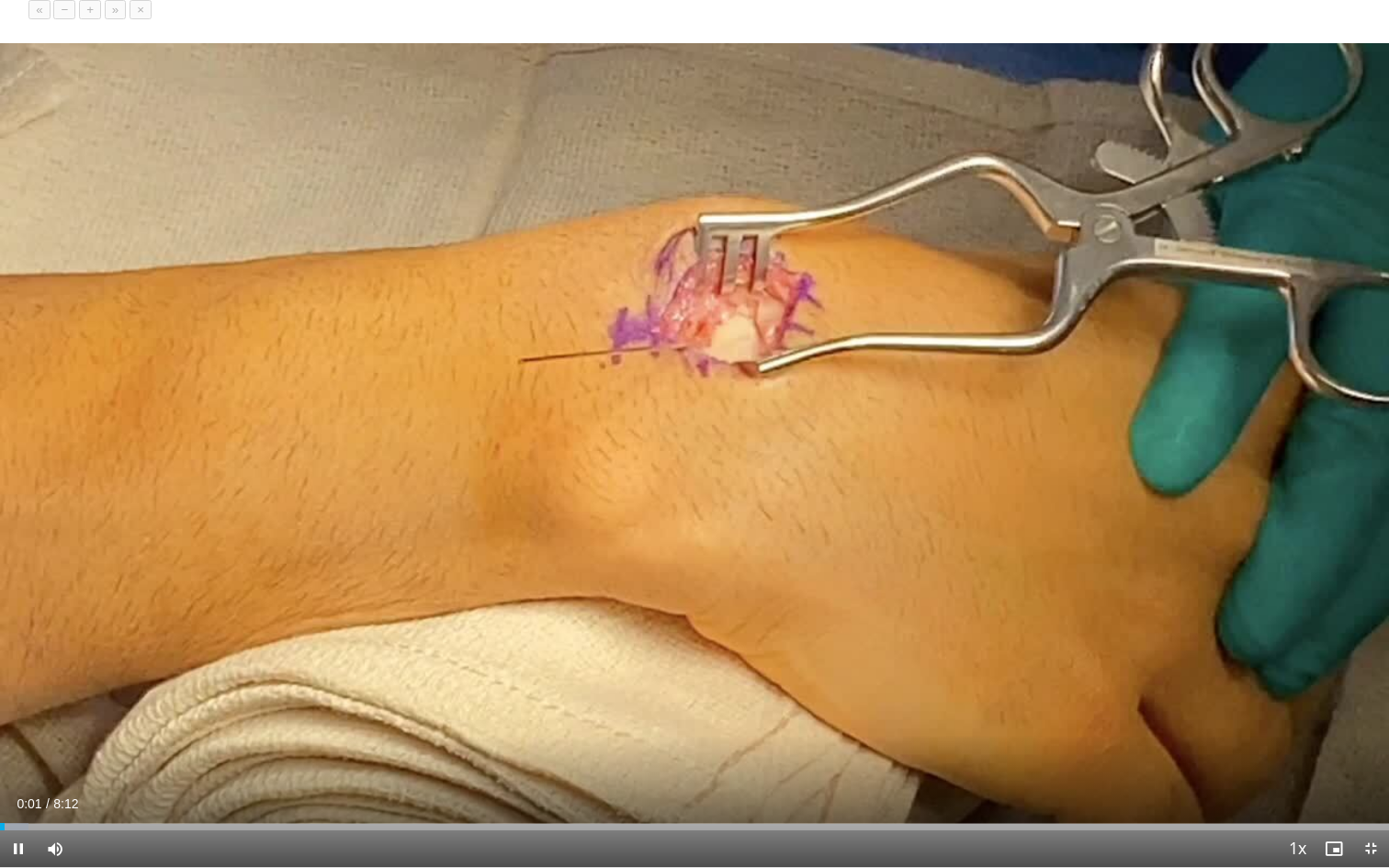 click on "+" at bounding box center (90, 9) 